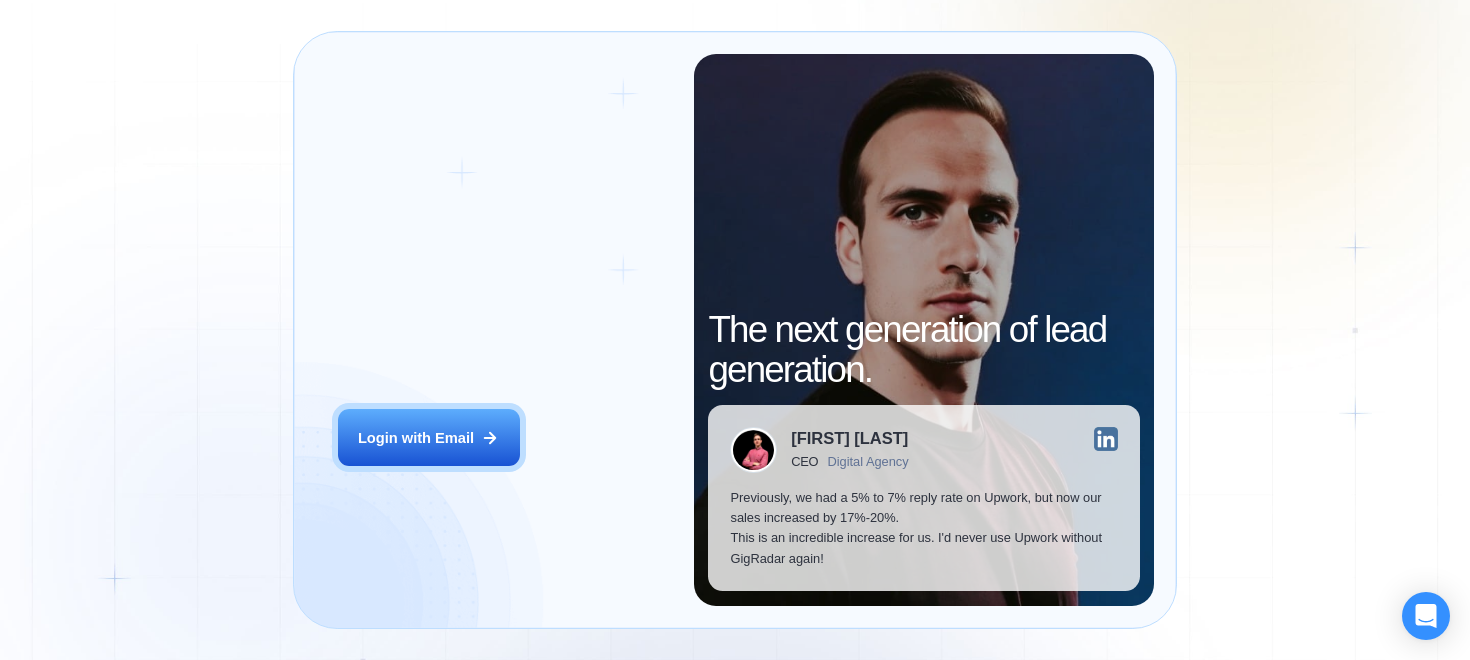 scroll, scrollTop: 0, scrollLeft: 0, axis: both 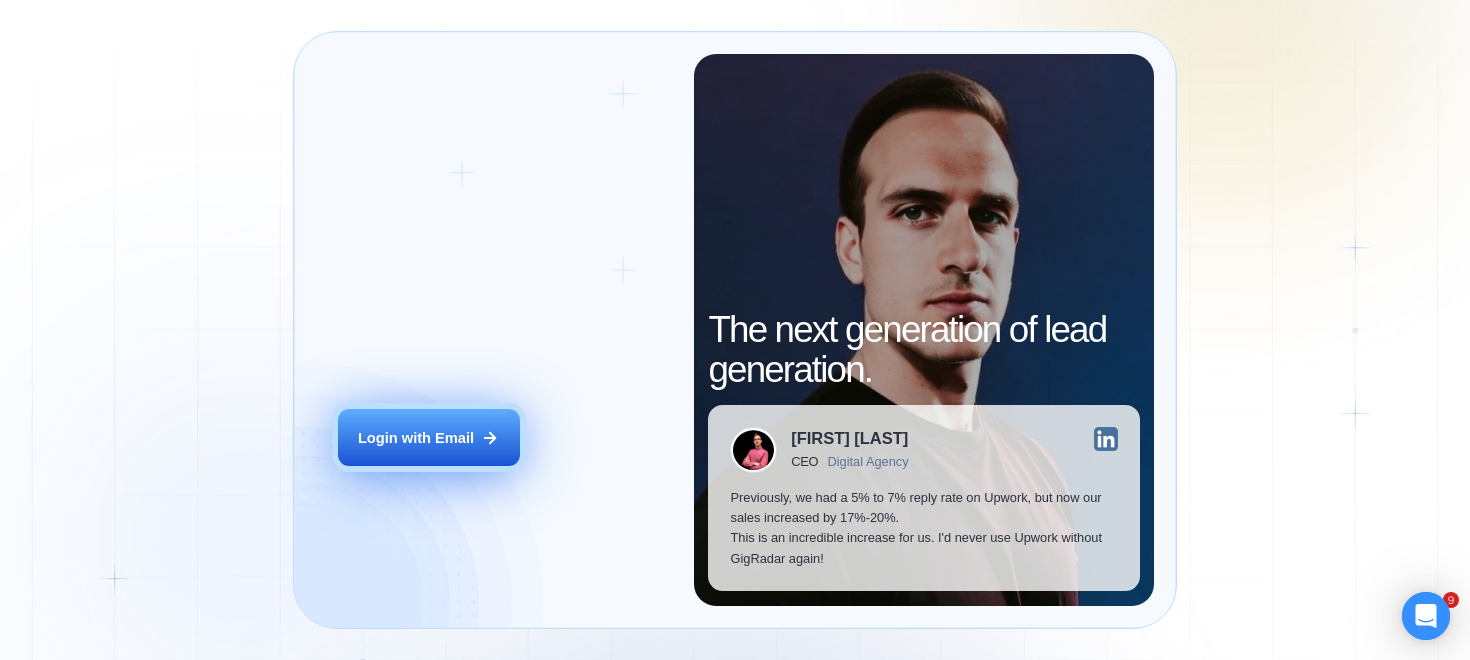 click on "Login with Email" at bounding box center (429, 437) 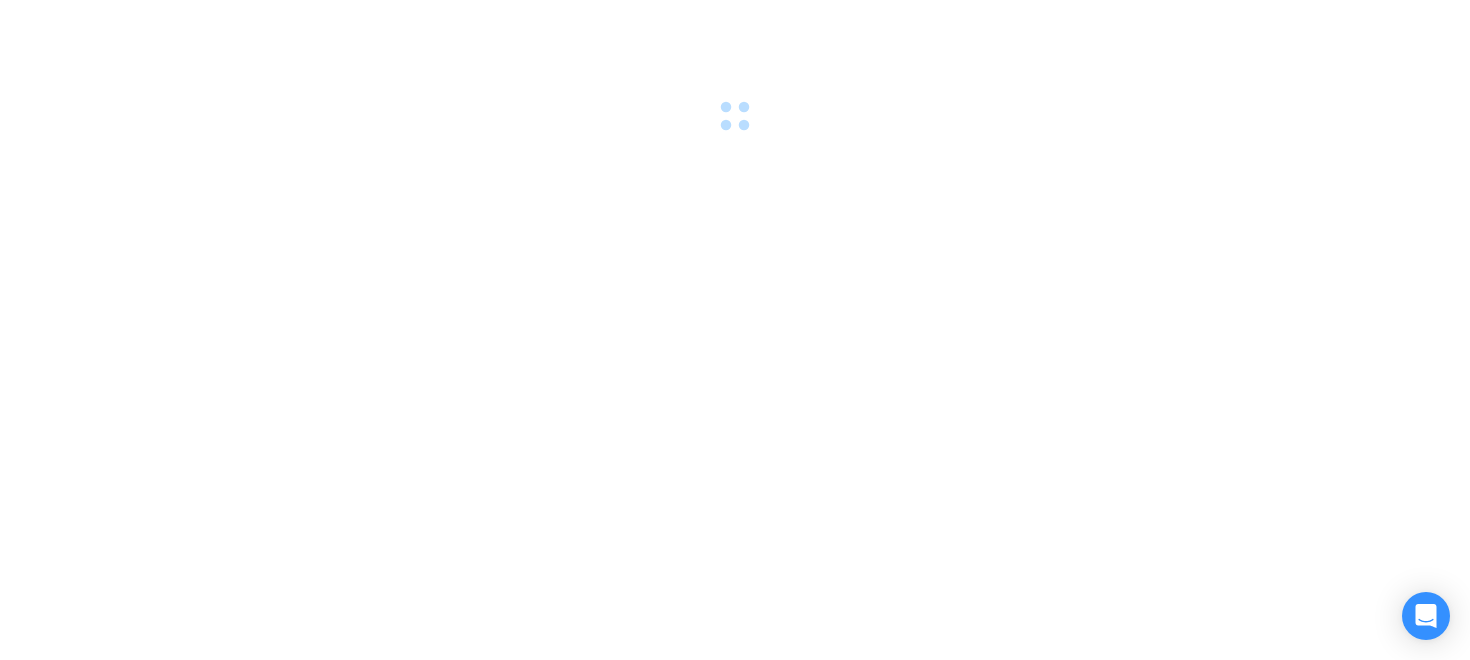 scroll, scrollTop: 0, scrollLeft: 0, axis: both 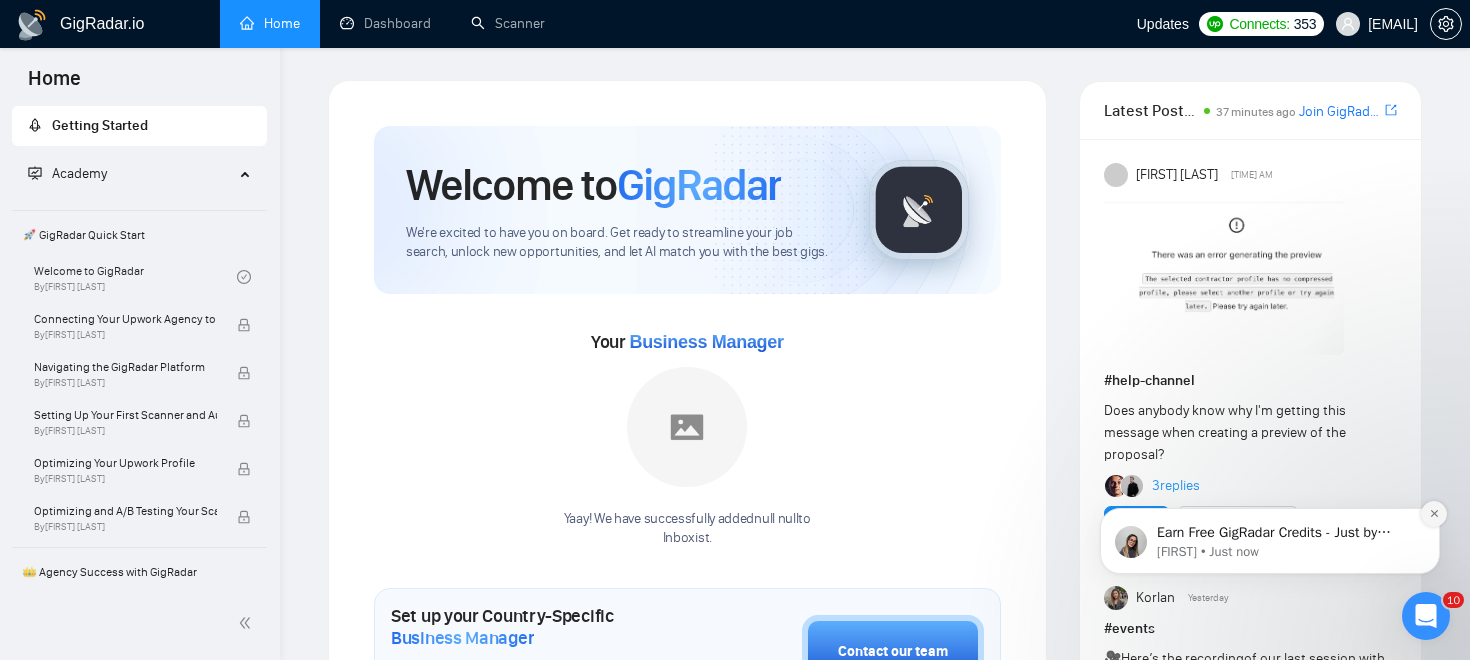 click 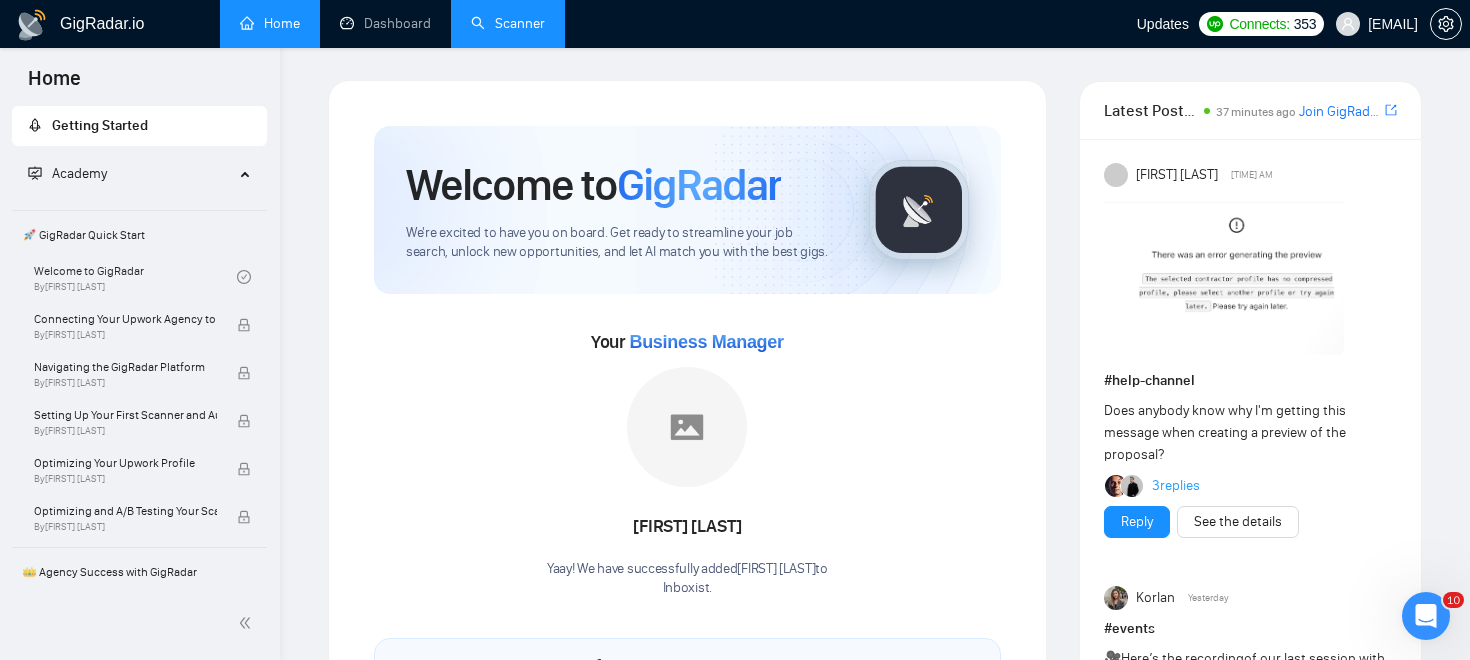 click on "Scanner" at bounding box center [508, 23] 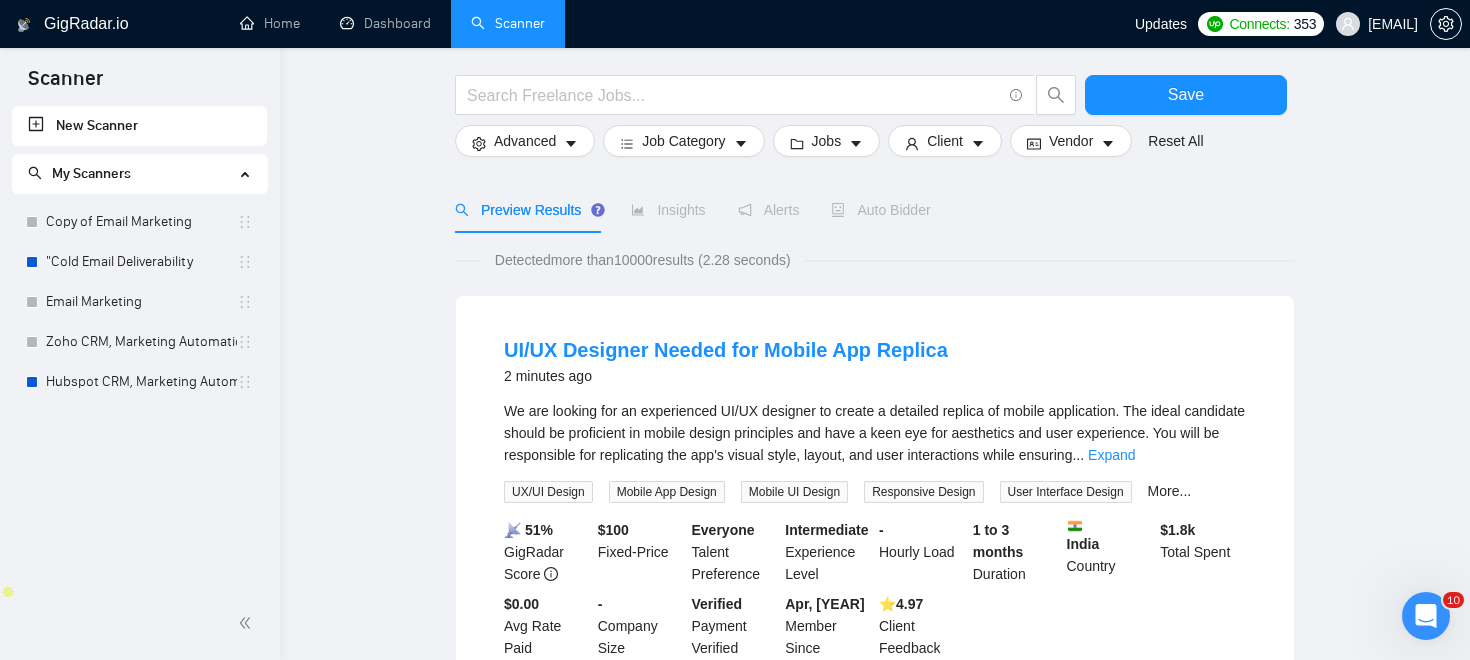 scroll, scrollTop: 78, scrollLeft: 0, axis: vertical 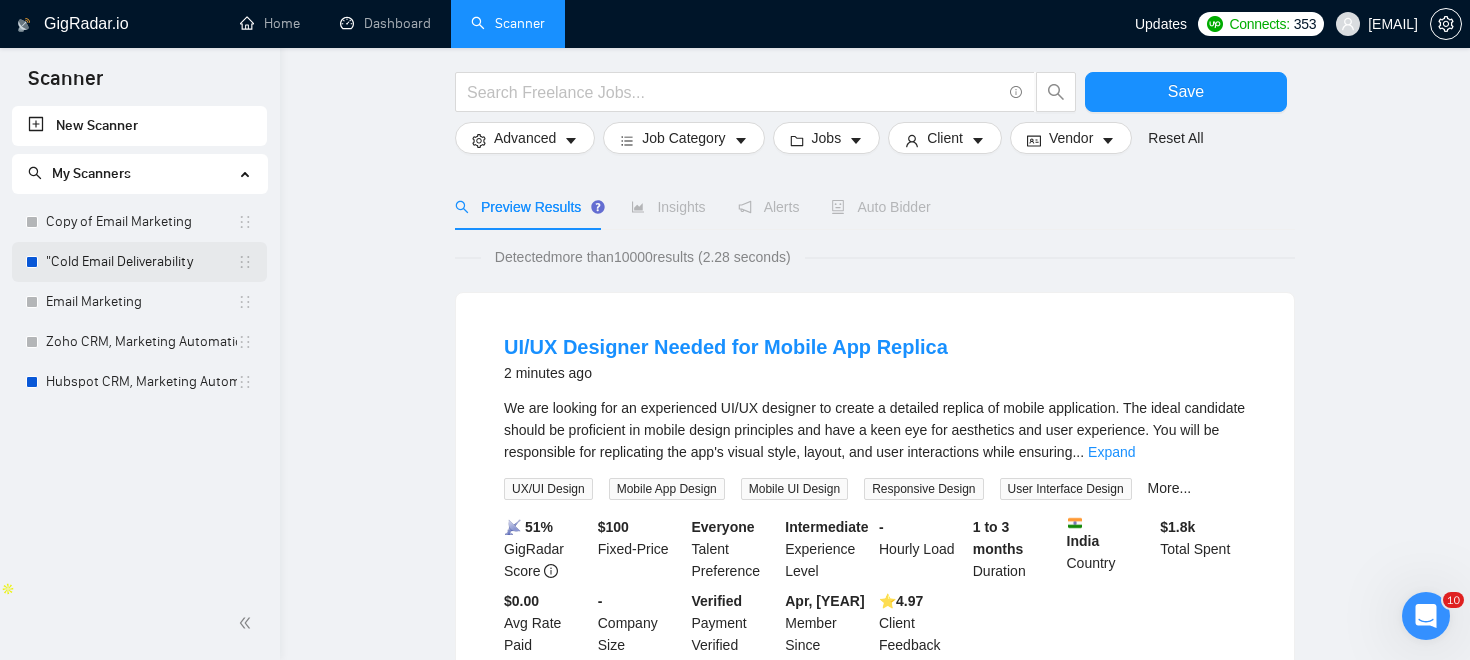 click on ""Cold Email Deliverability" at bounding box center (141, 262) 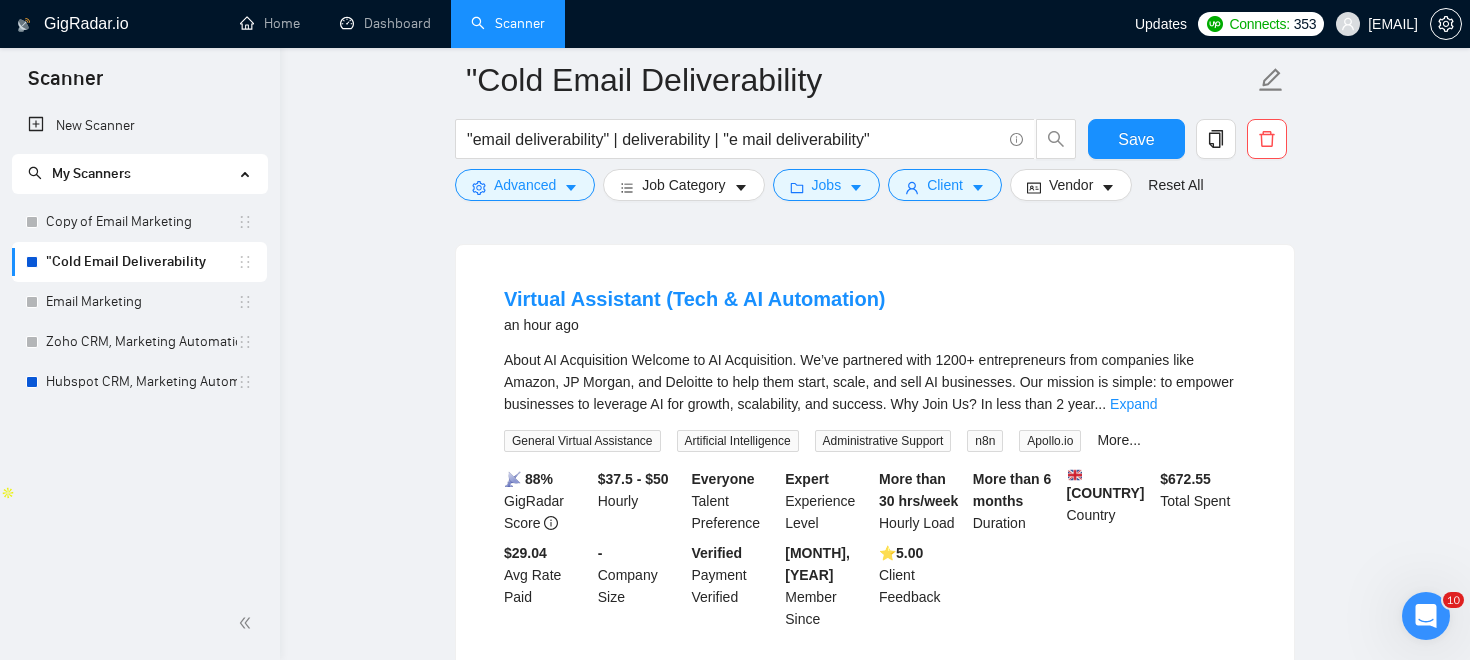 scroll, scrollTop: 191, scrollLeft: 0, axis: vertical 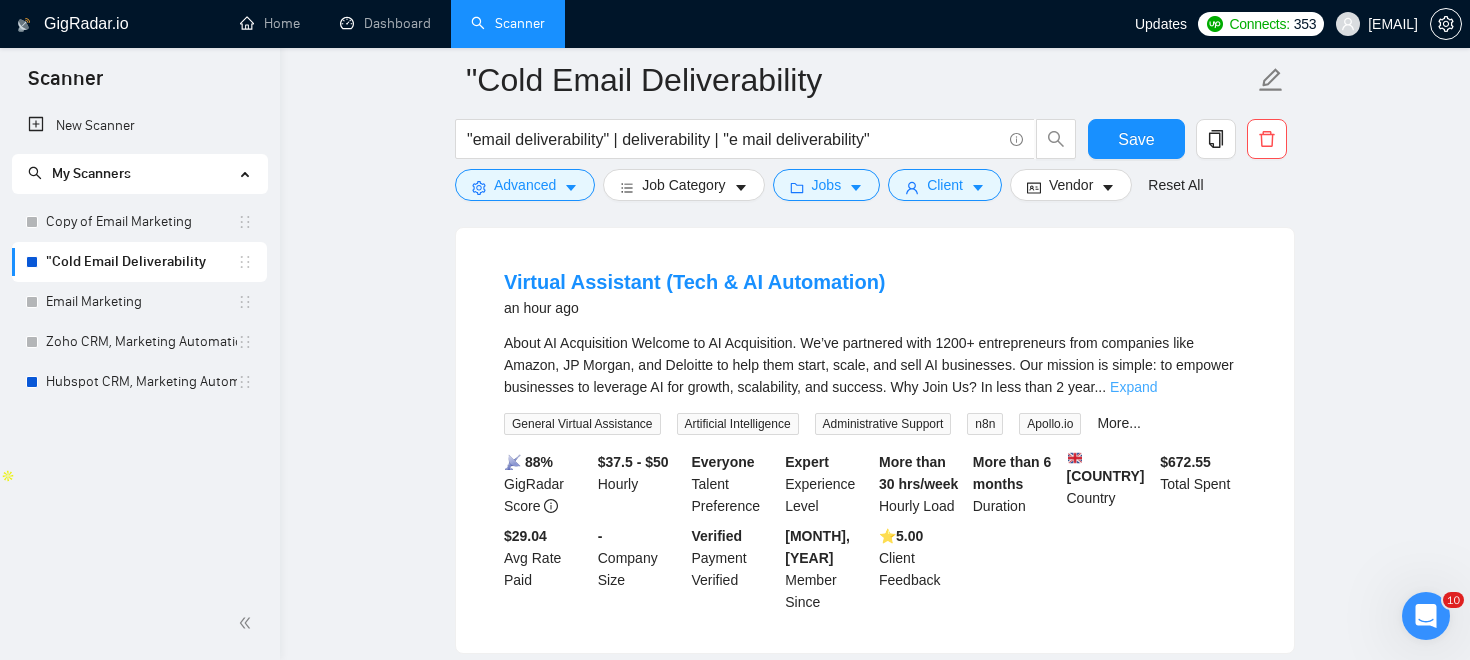 click on "Expand" at bounding box center [1133, 387] 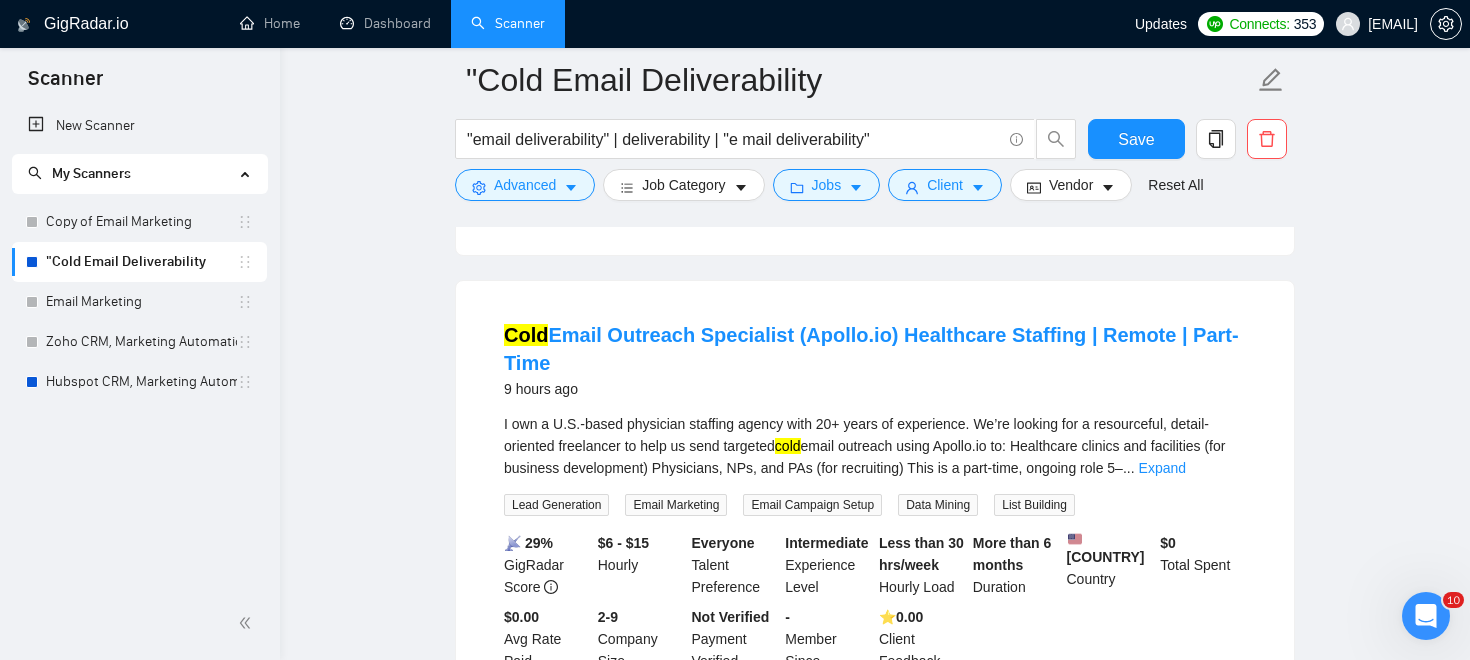 scroll, scrollTop: 1229, scrollLeft: 0, axis: vertical 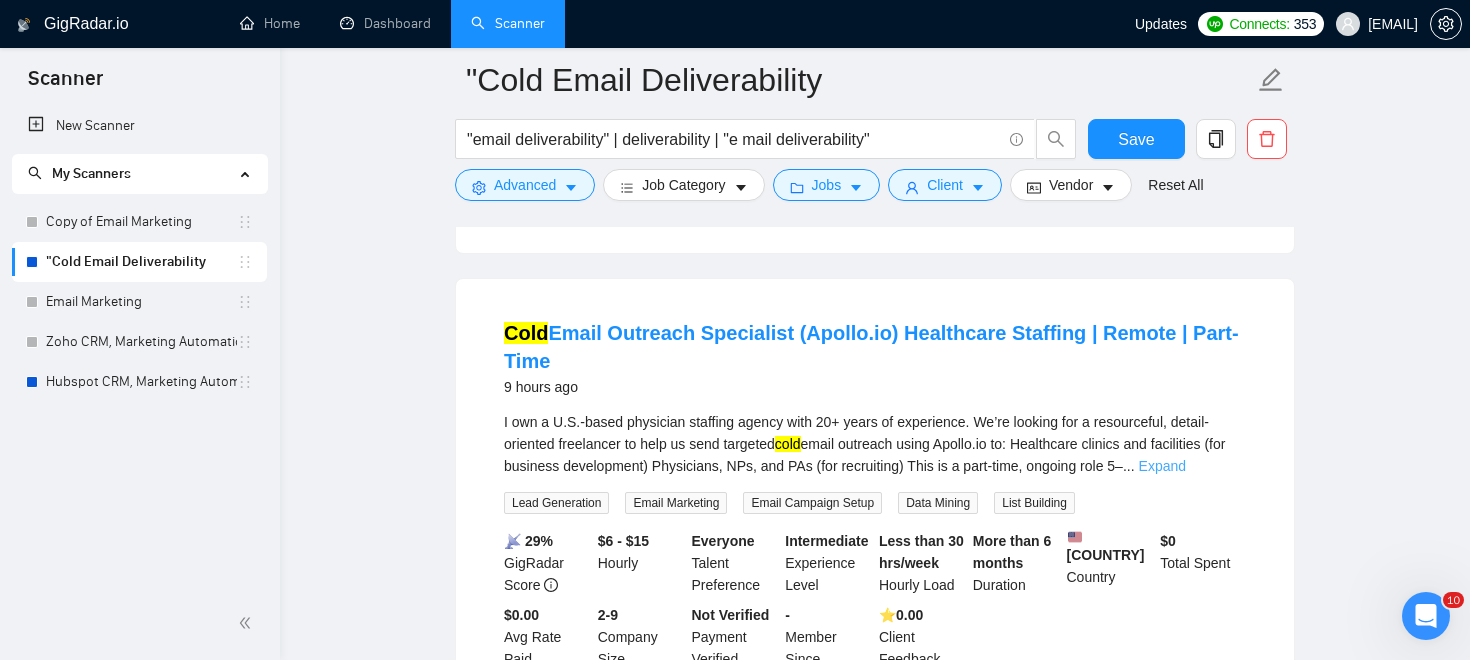 click on "Expand" at bounding box center (1162, 466) 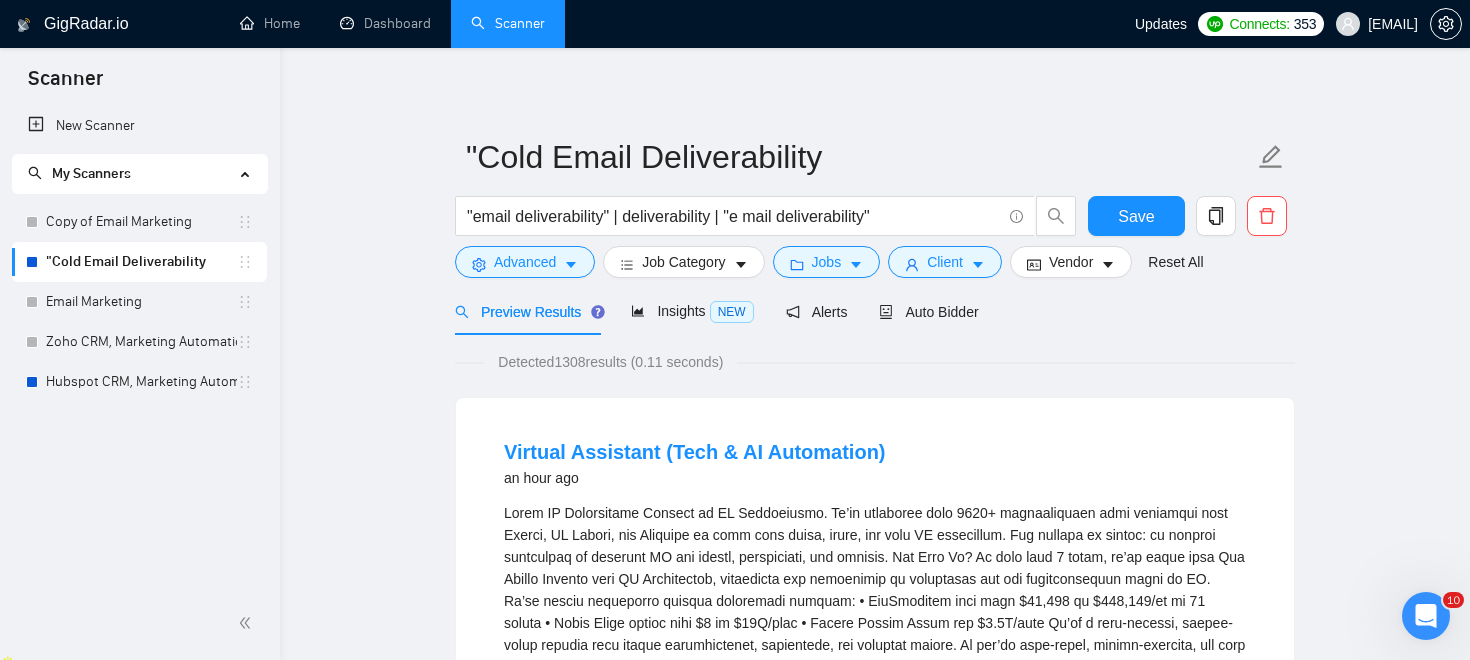 scroll, scrollTop: 0, scrollLeft: 0, axis: both 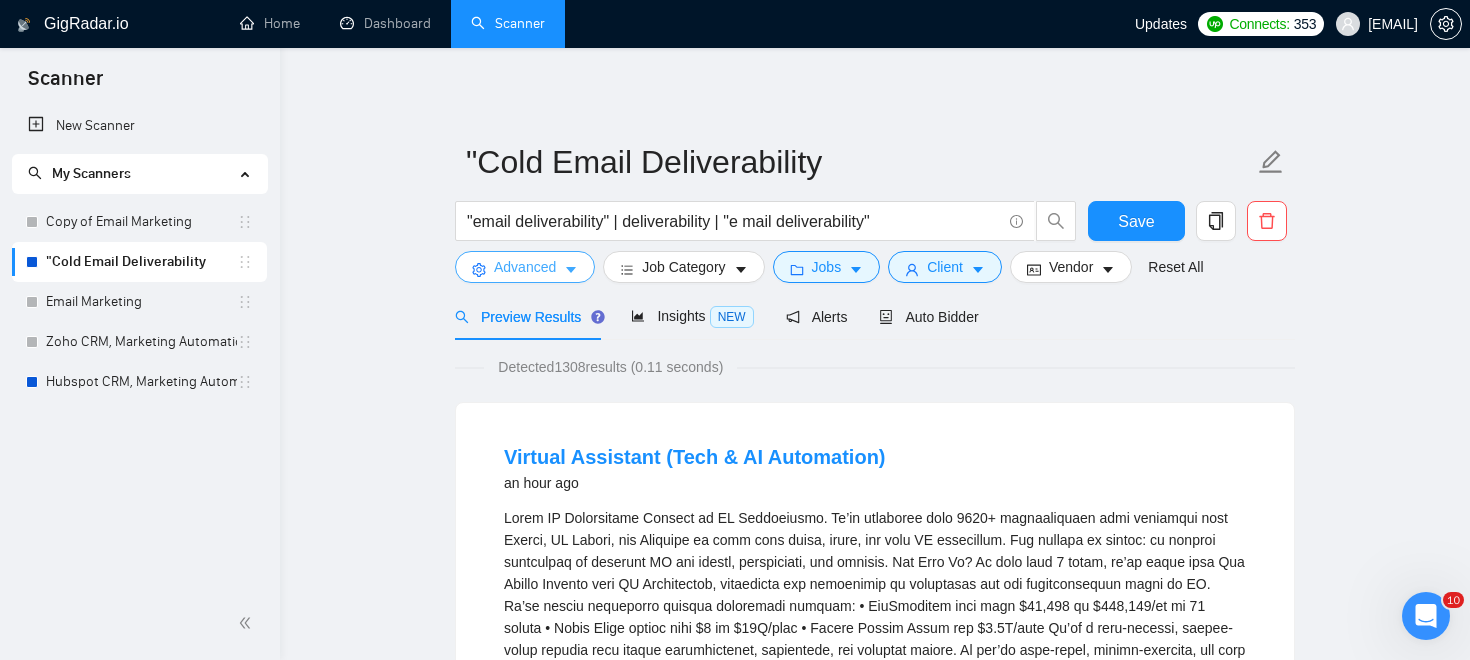 click on "Advanced" at bounding box center (525, 267) 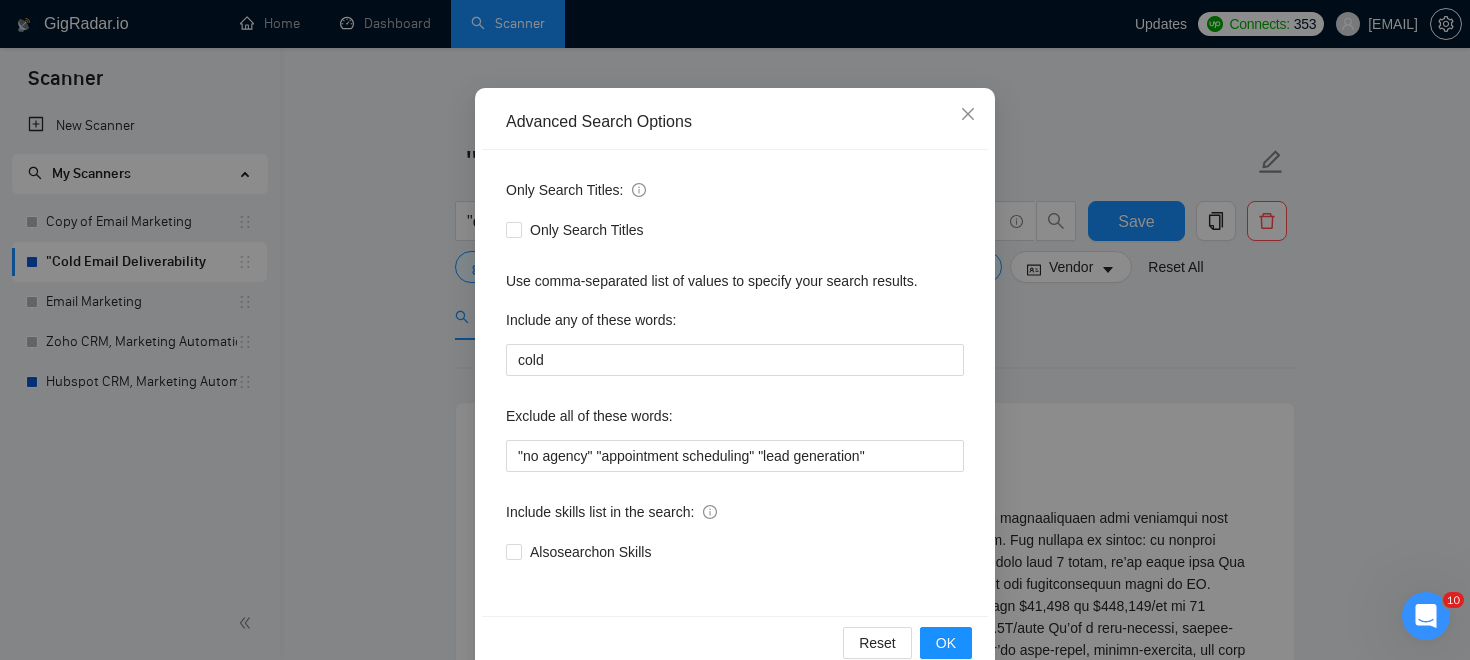 scroll, scrollTop: 141, scrollLeft: 0, axis: vertical 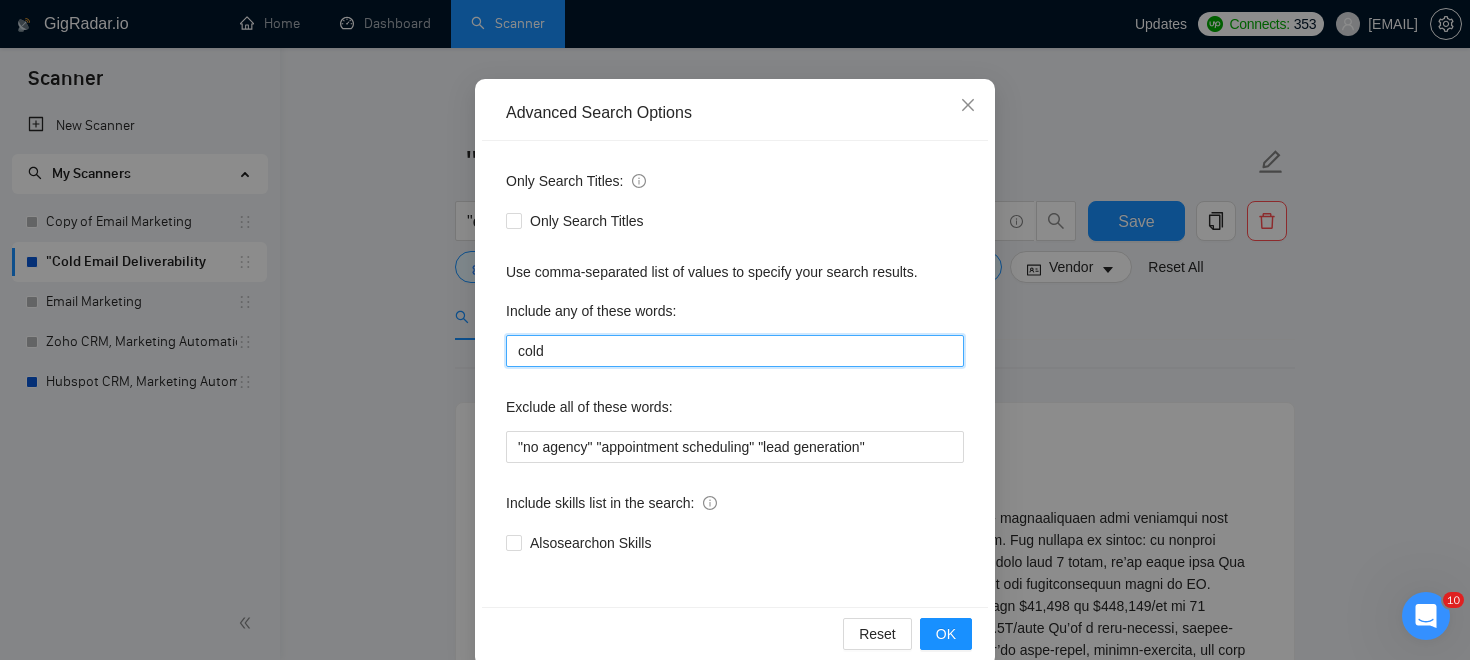 click on "cold" at bounding box center [735, 351] 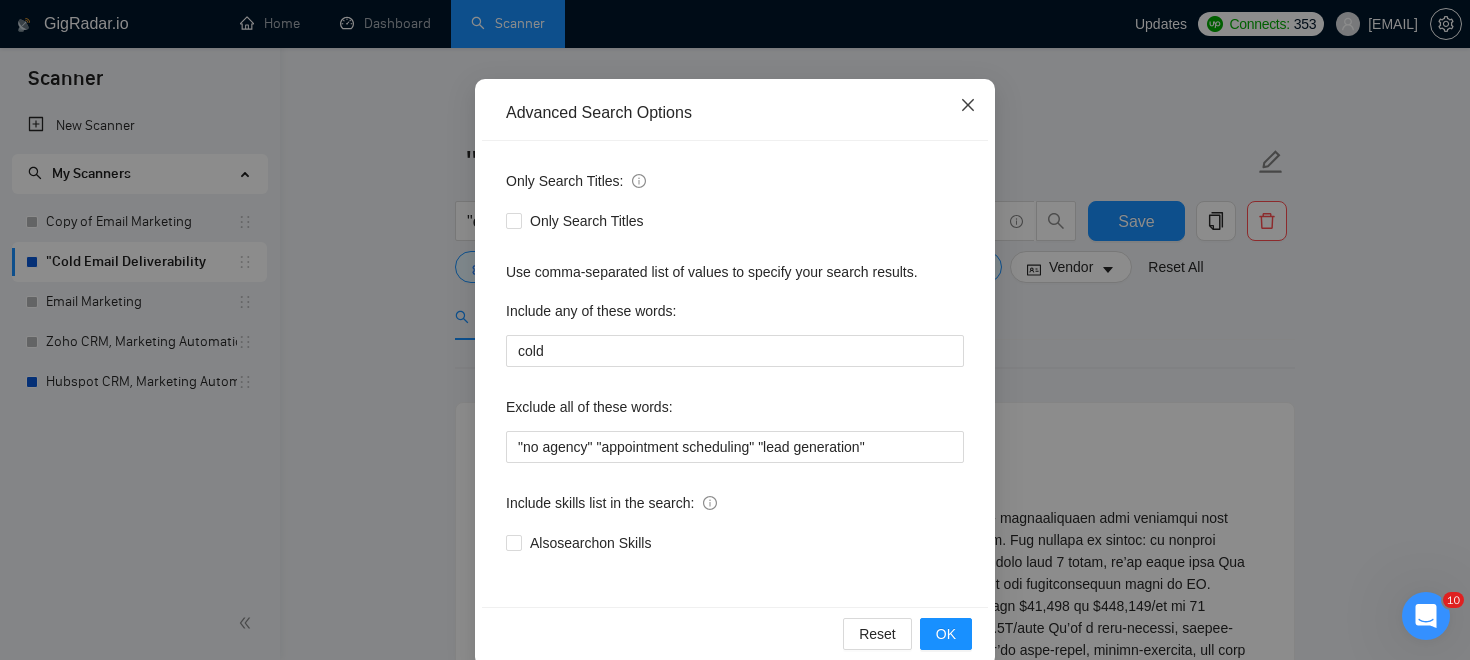 click 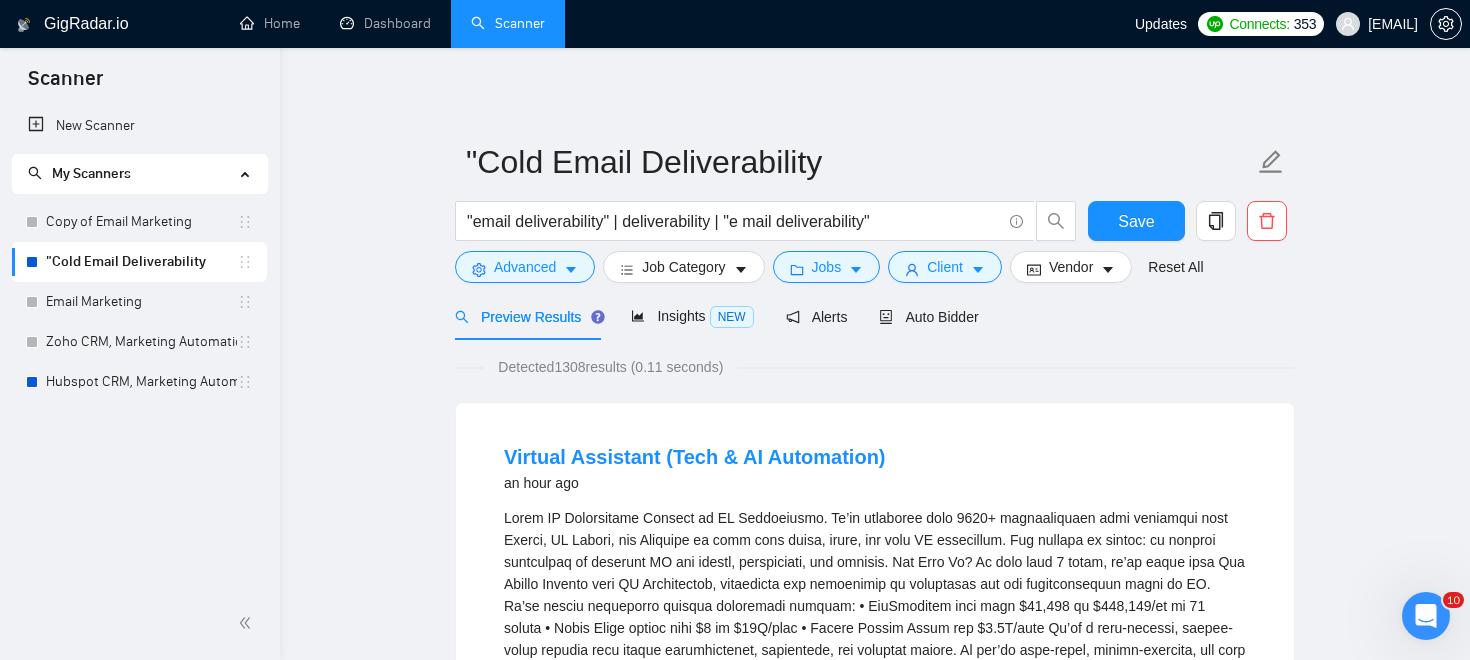 scroll, scrollTop: 72, scrollLeft: 0, axis: vertical 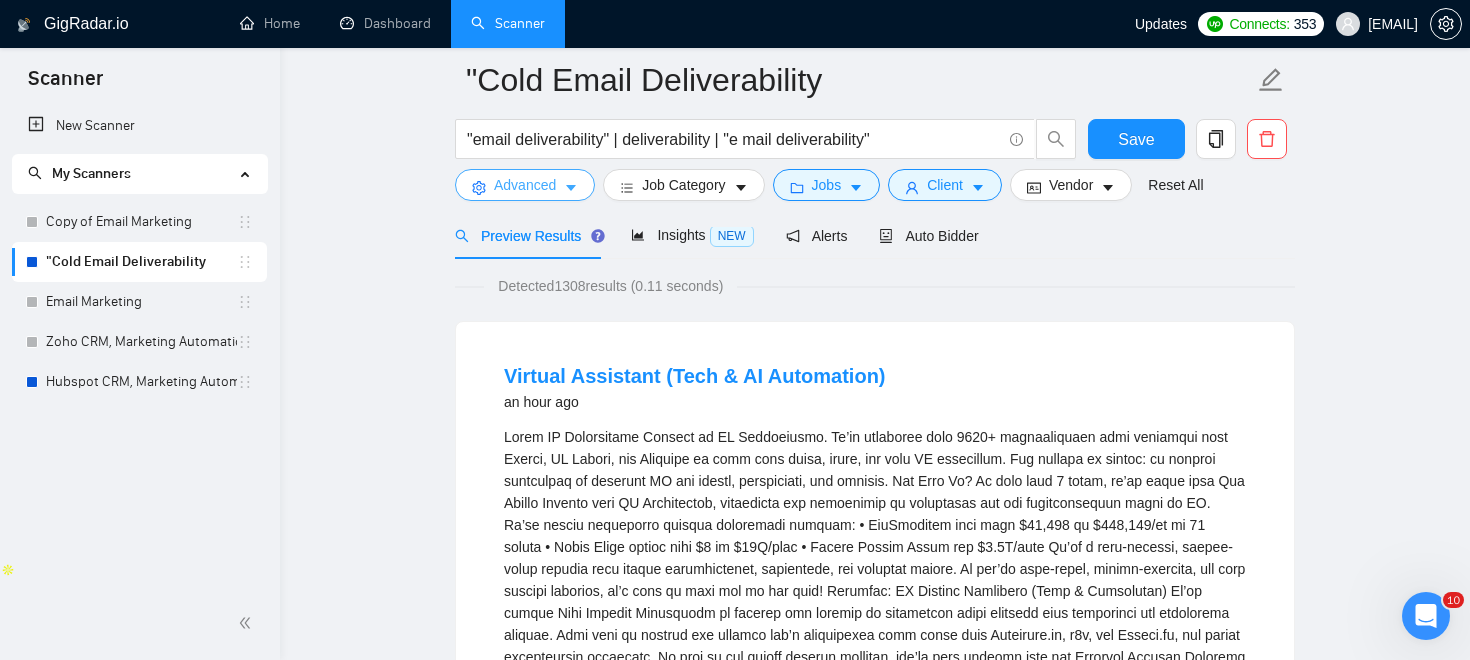 click 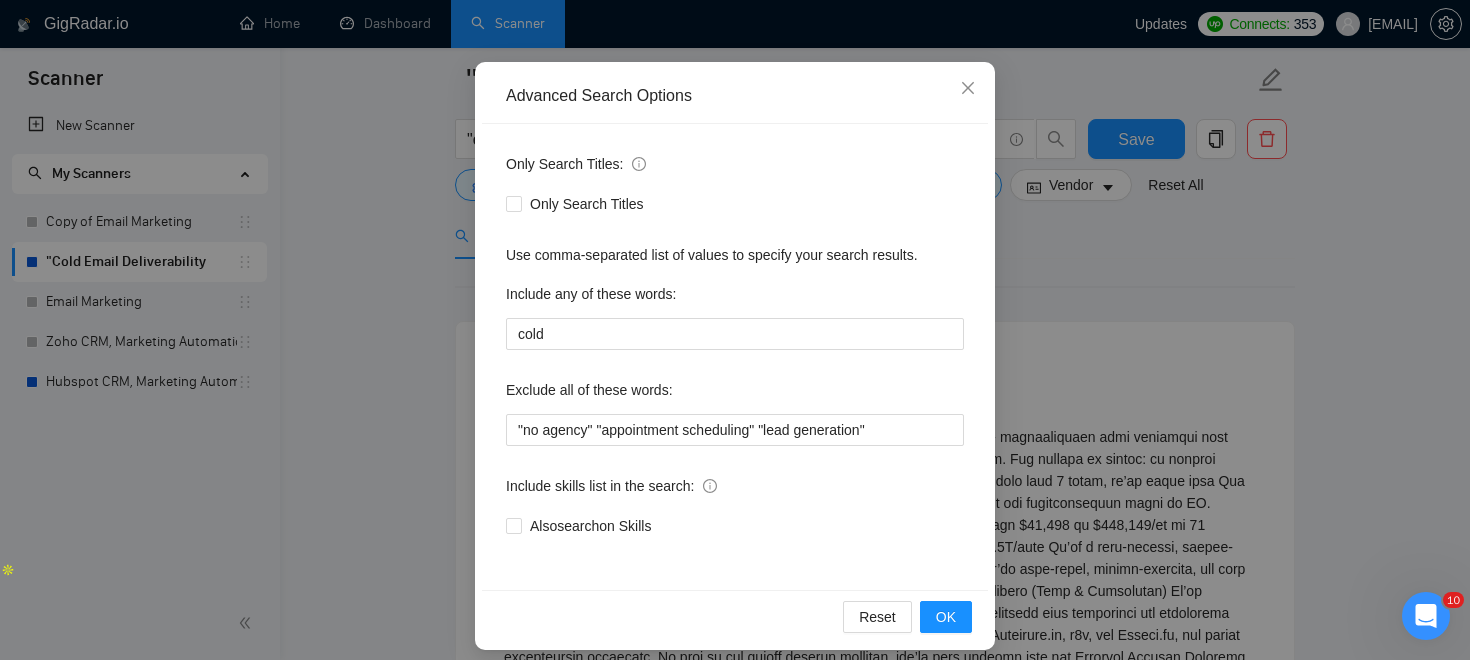 scroll, scrollTop: 172, scrollLeft: 0, axis: vertical 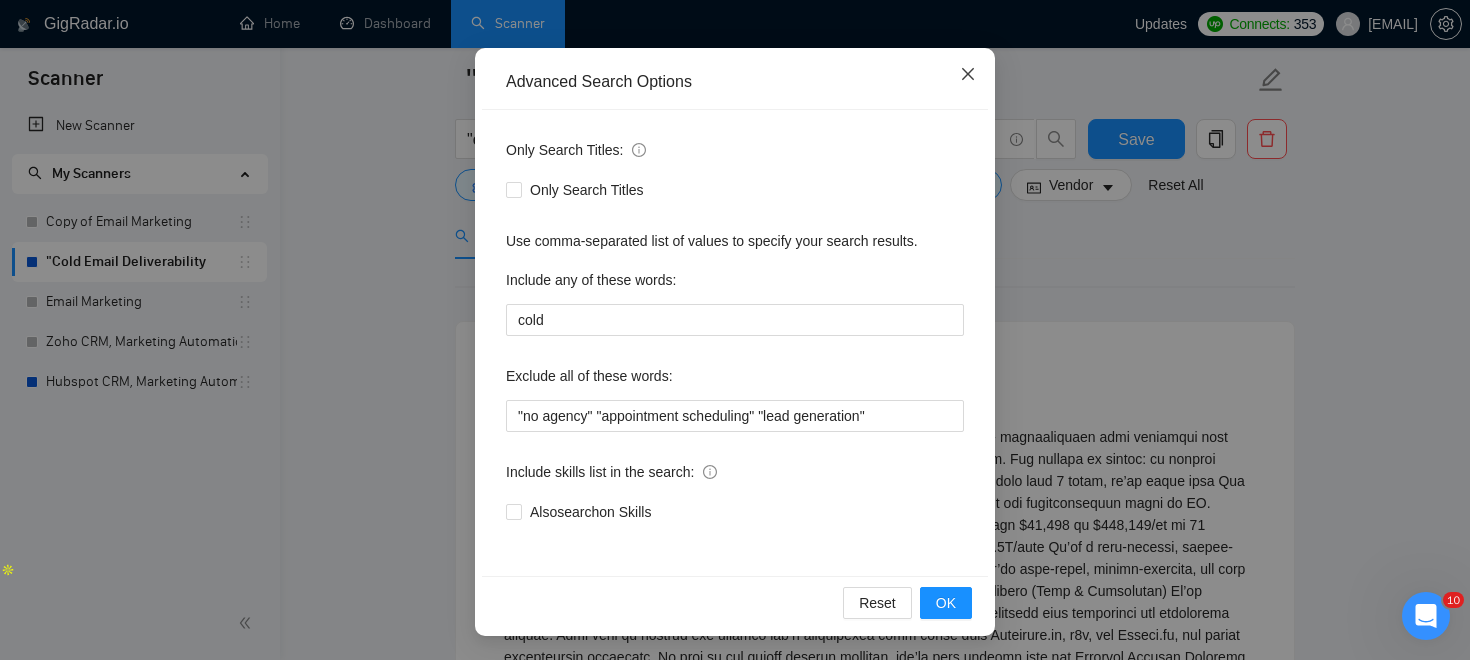 click 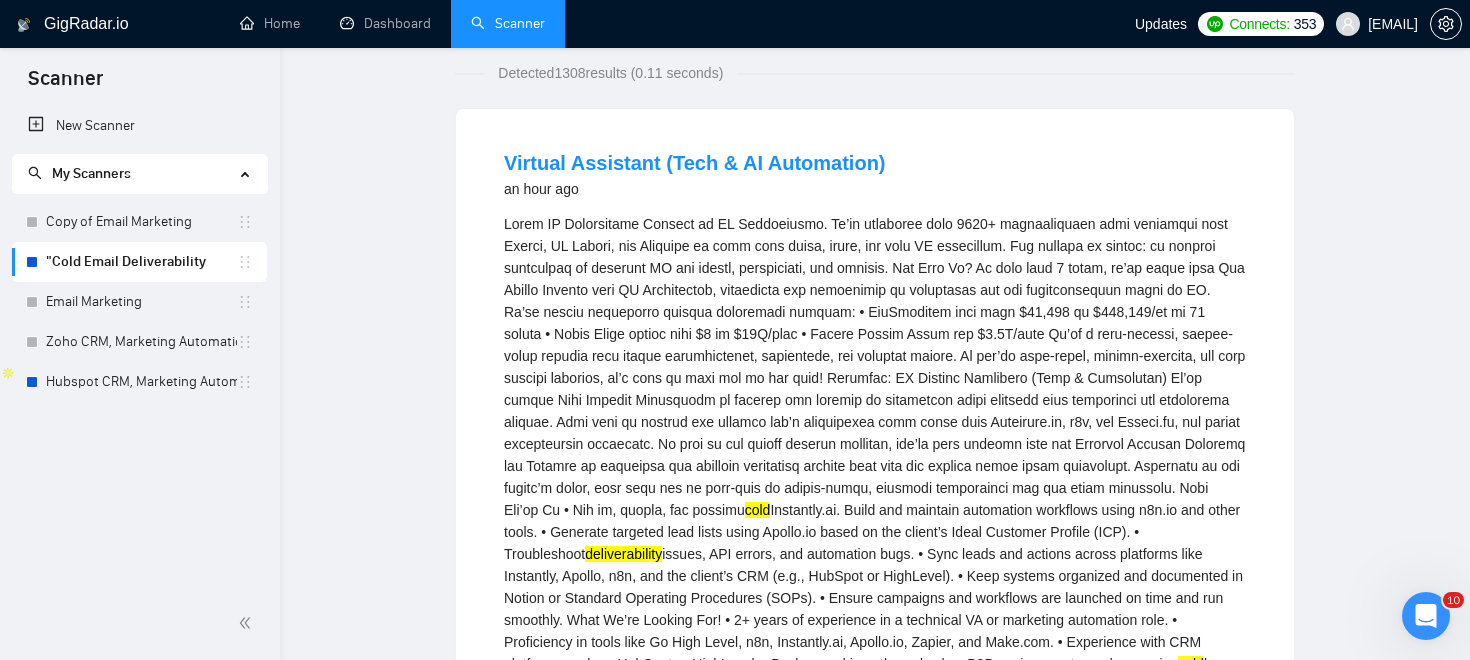 scroll, scrollTop: 0, scrollLeft: 0, axis: both 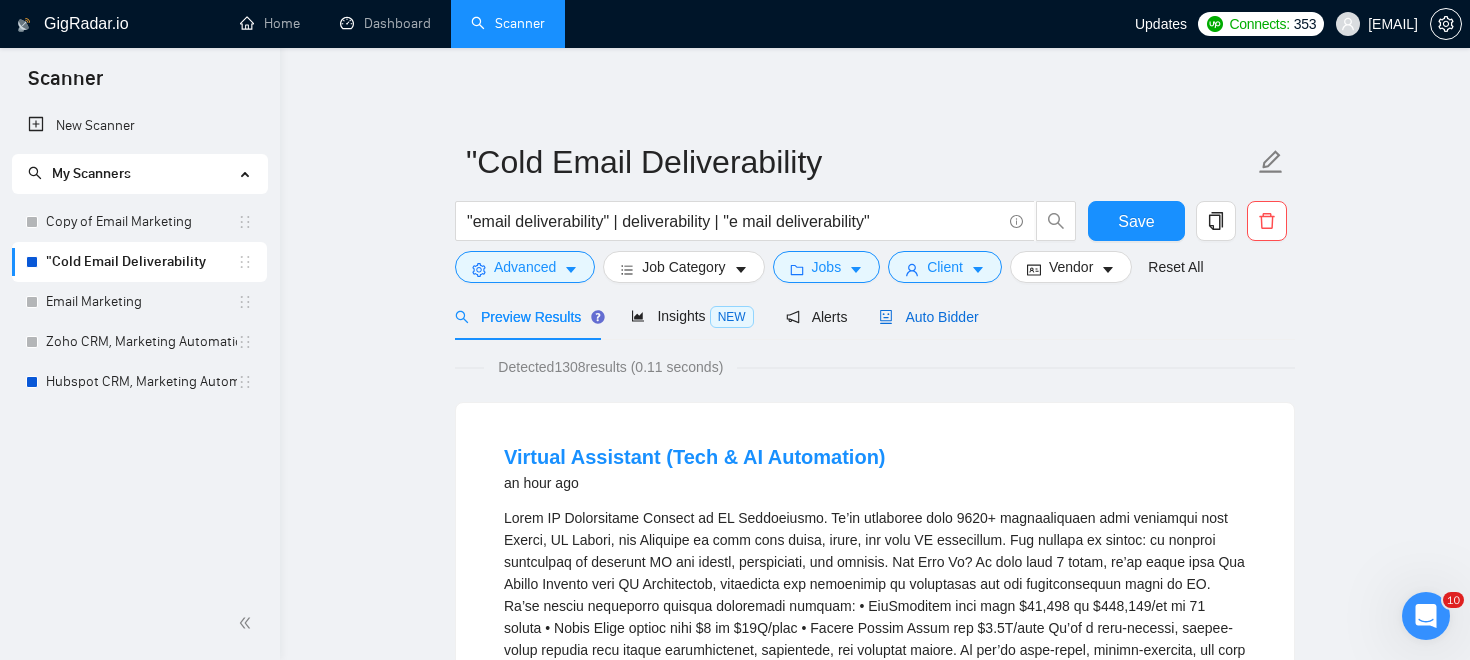 click on "Auto Bidder" at bounding box center (928, 317) 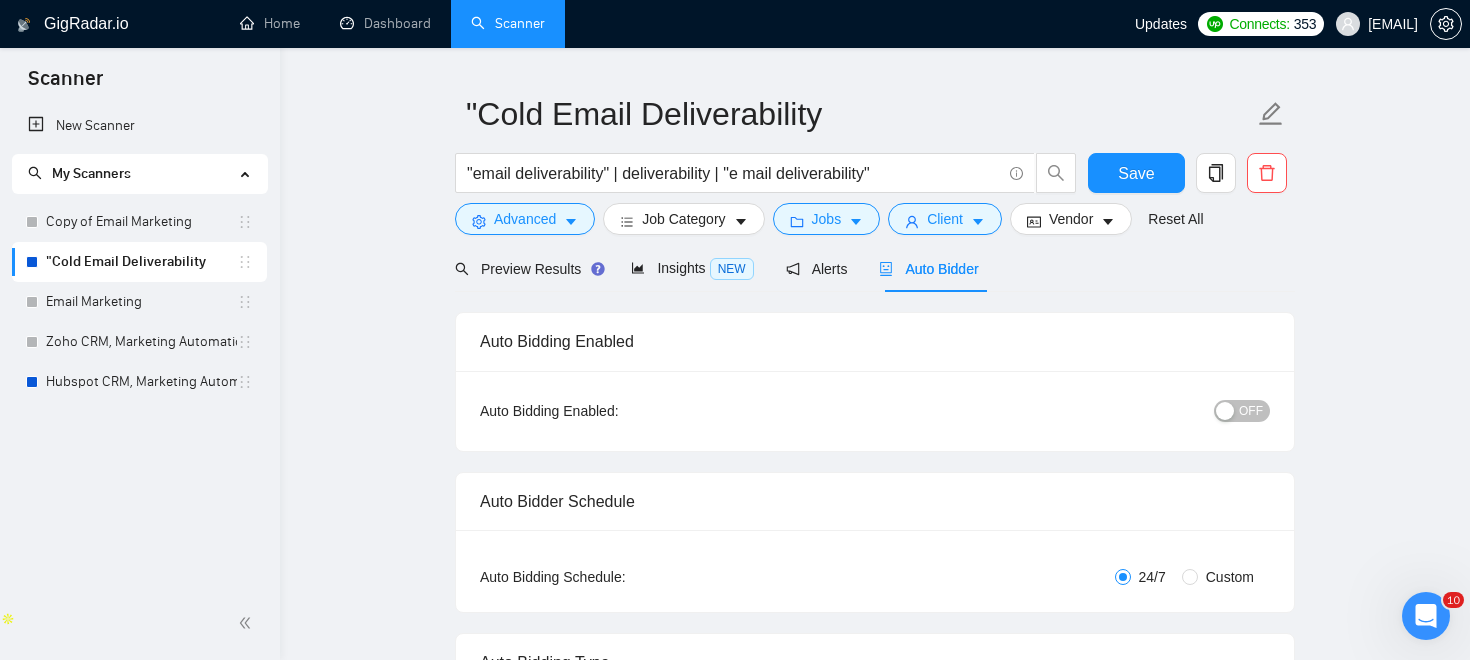 scroll, scrollTop: 49, scrollLeft: 0, axis: vertical 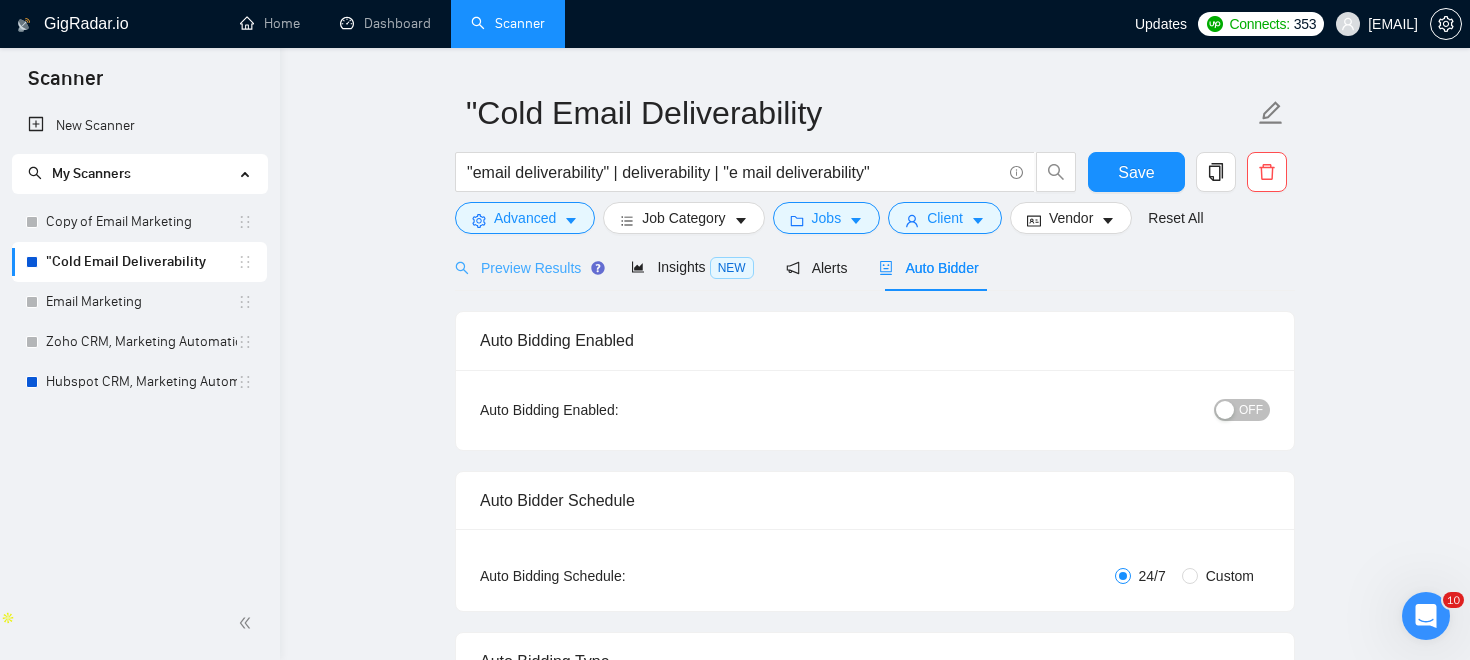 click on "Preview Results" at bounding box center (527, 267) 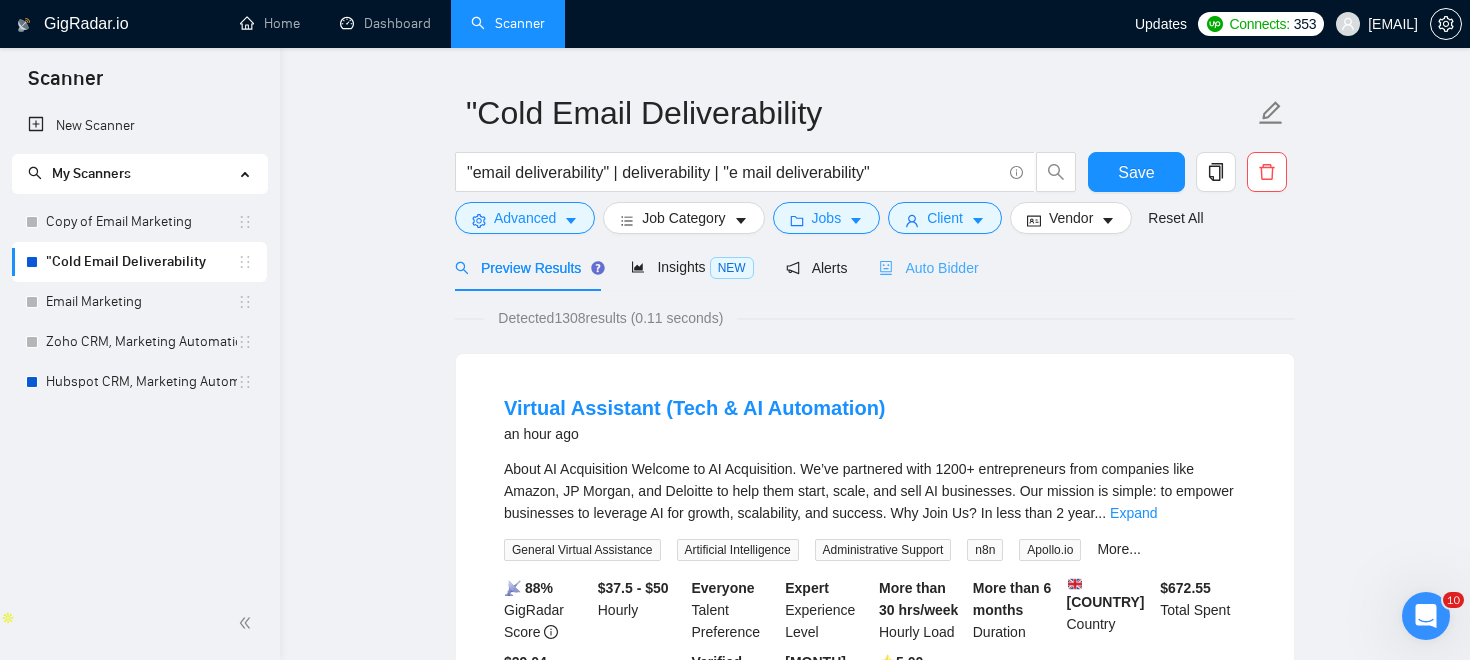 click on "Auto Bidder" at bounding box center (928, 267) 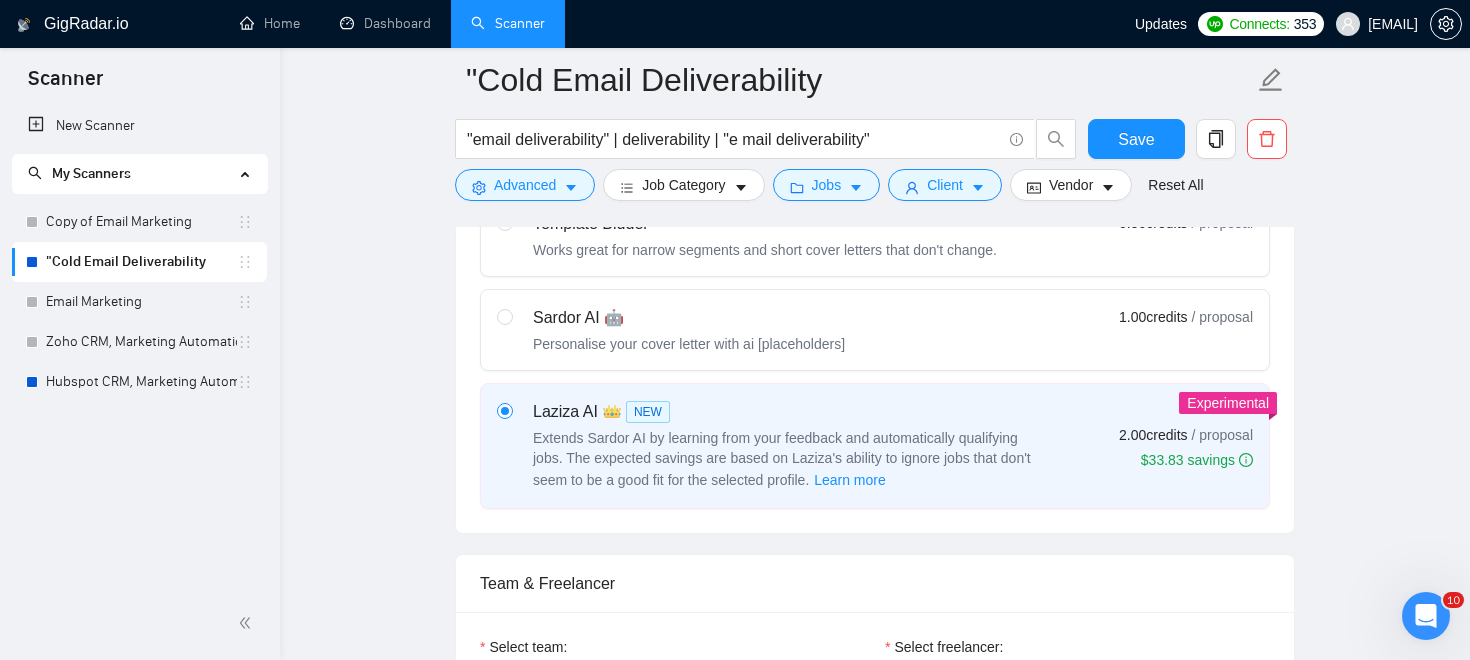 scroll, scrollTop: 672, scrollLeft: 0, axis: vertical 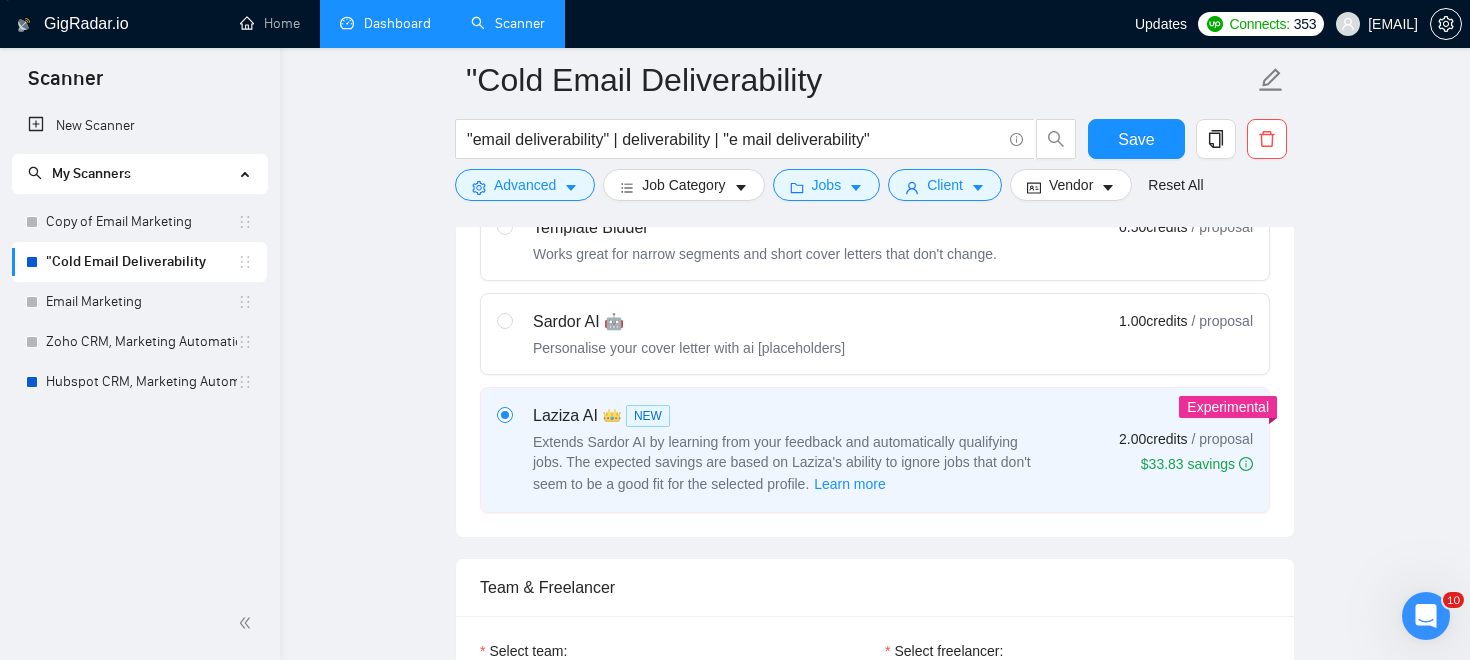 click on "Dashboard" at bounding box center (385, 23) 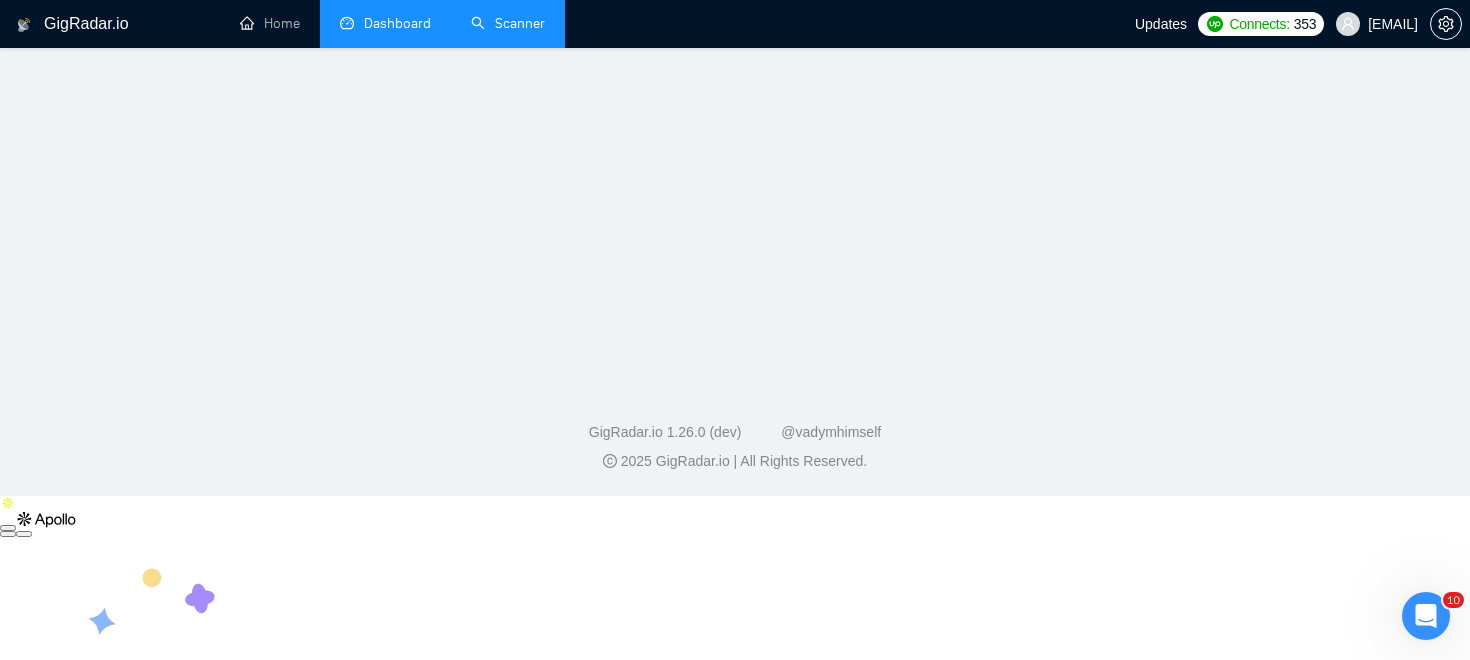 scroll, scrollTop: 0, scrollLeft: 0, axis: both 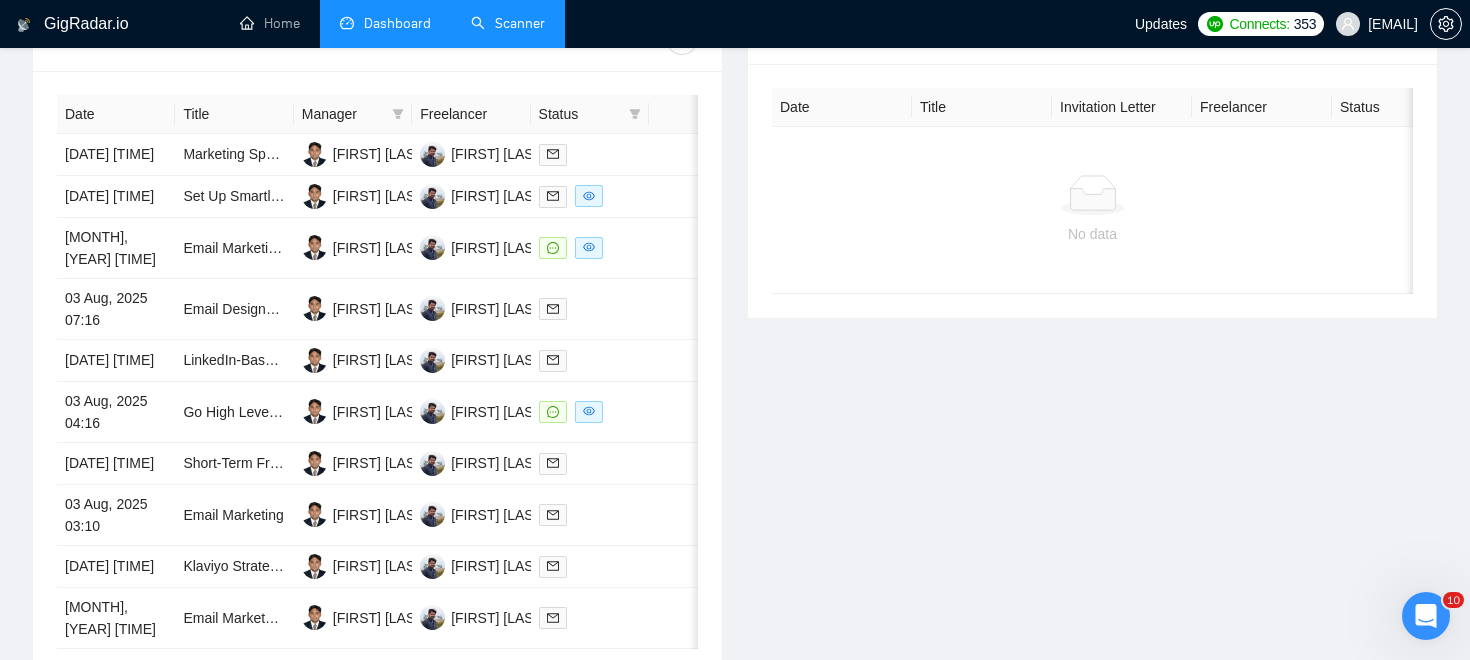 click on "Scanner" at bounding box center (508, 23) 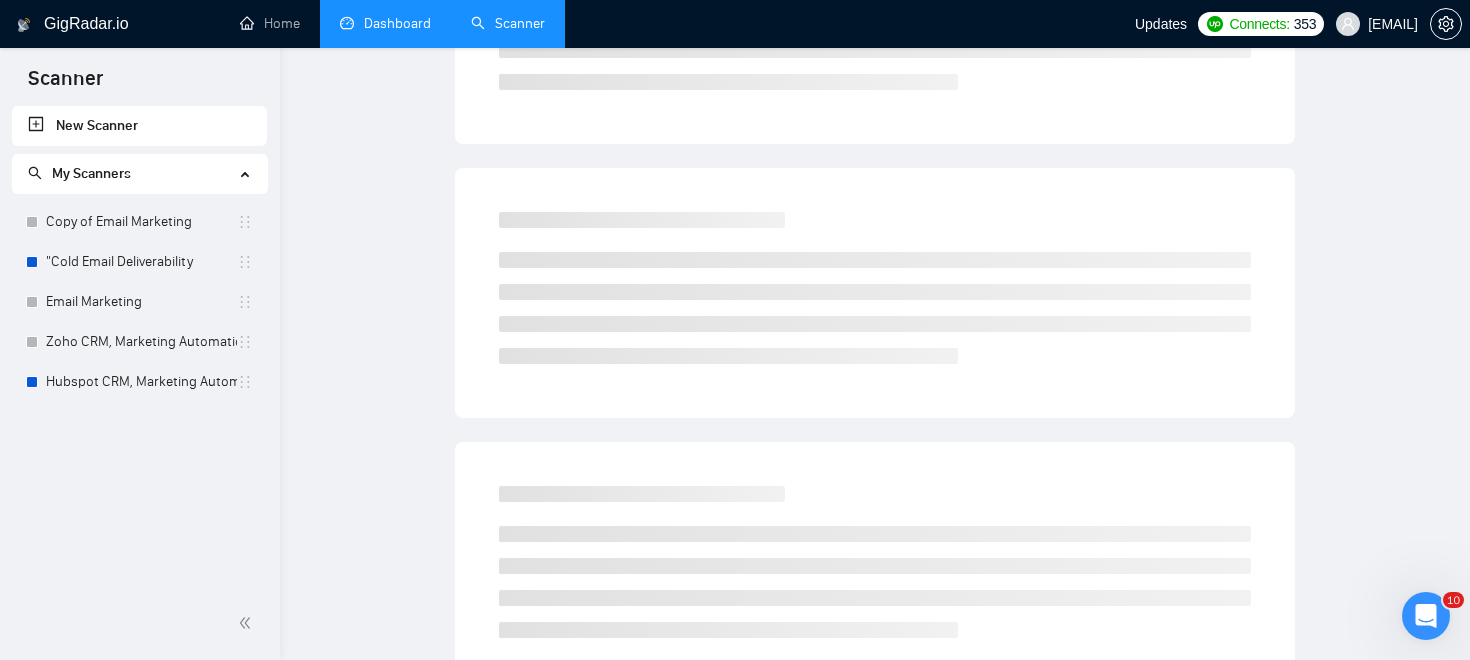 scroll, scrollTop: 0, scrollLeft: 0, axis: both 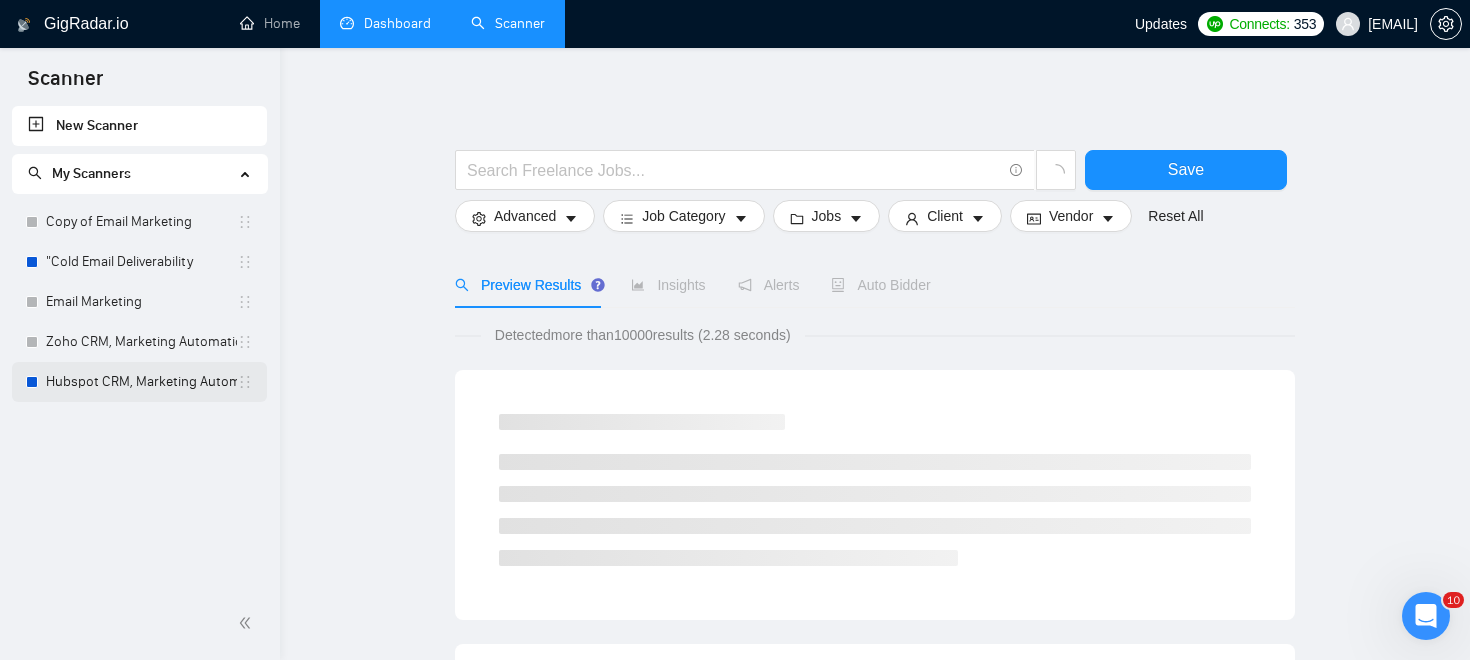 click on "Hubspot CRM, Marketing Automation" at bounding box center (141, 382) 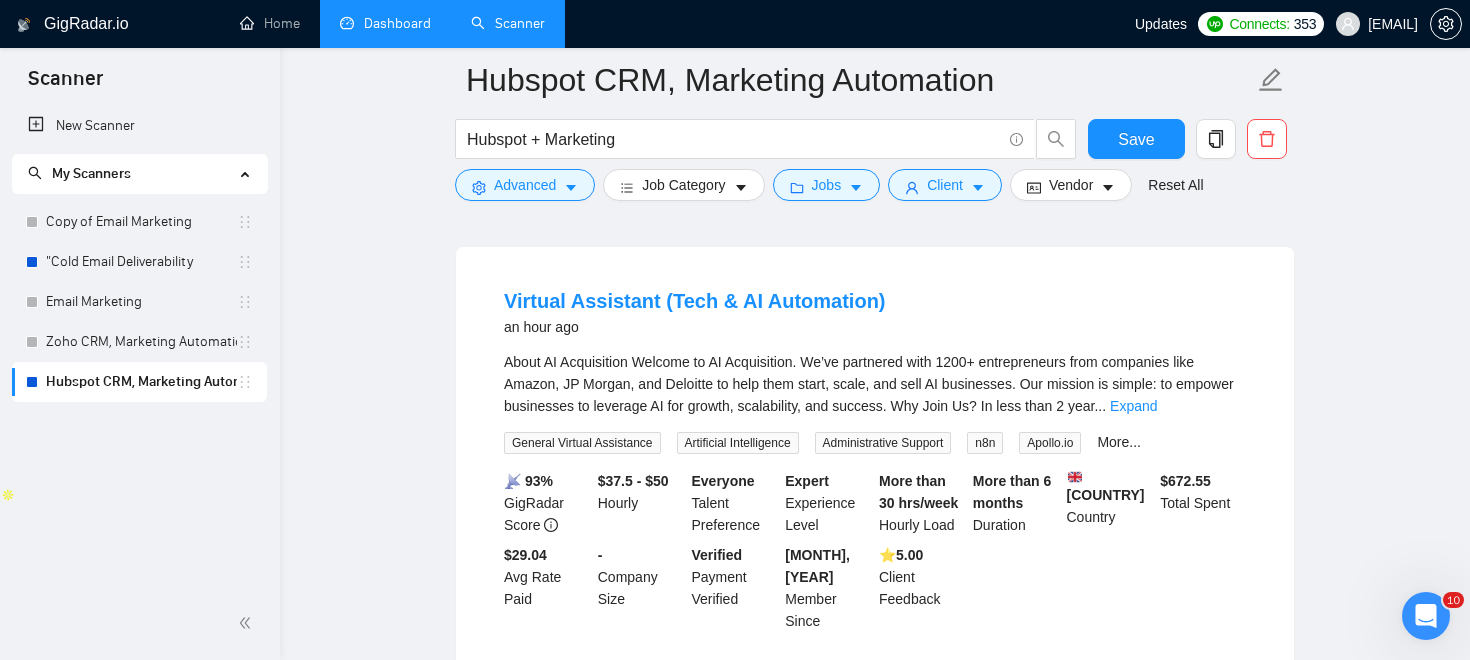 scroll, scrollTop: 185, scrollLeft: 0, axis: vertical 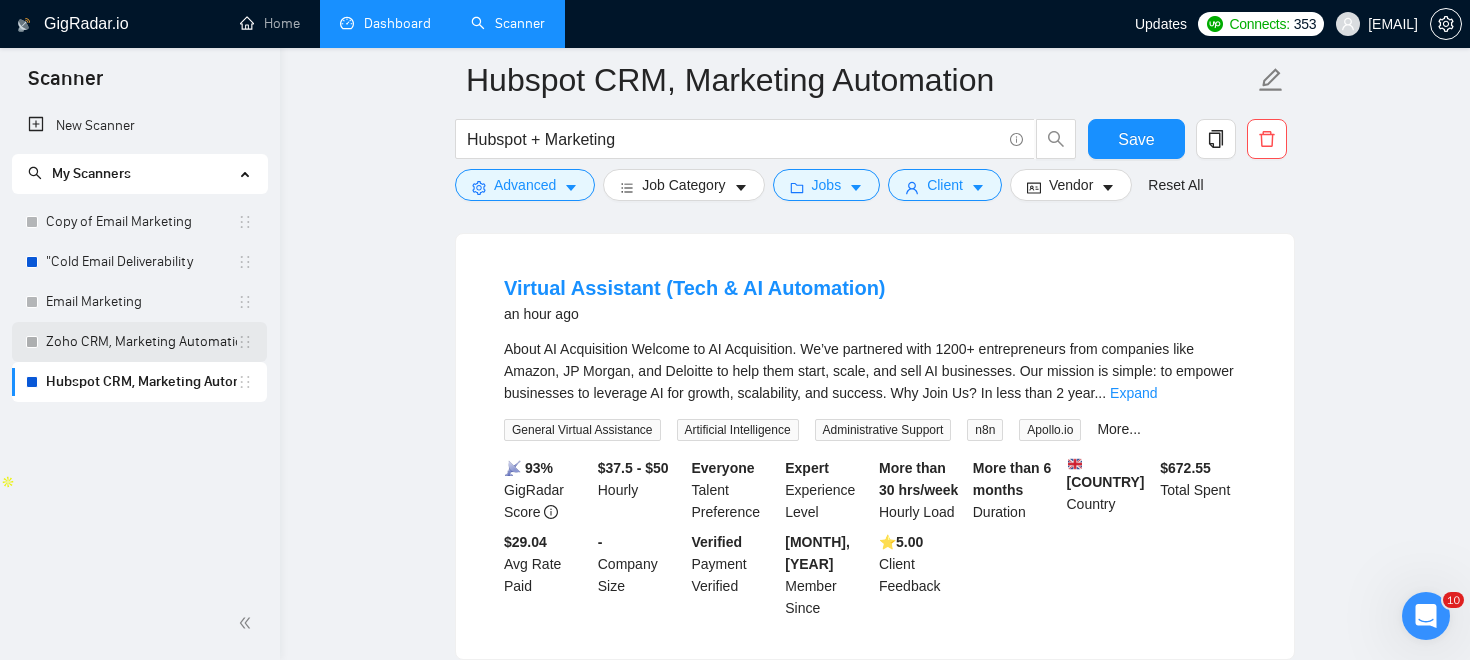click on "Zoho CRM, Marketing Automation" at bounding box center [141, 342] 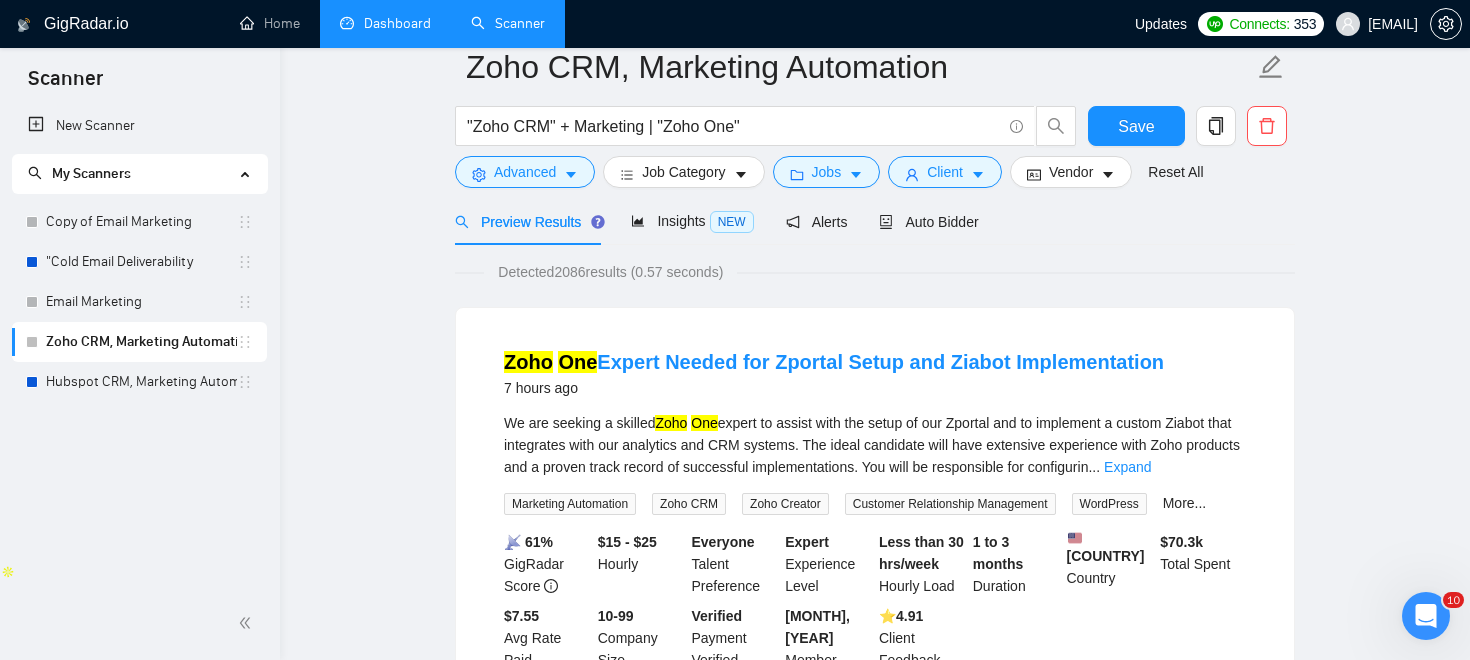 scroll, scrollTop: 0, scrollLeft: 0, axis: both 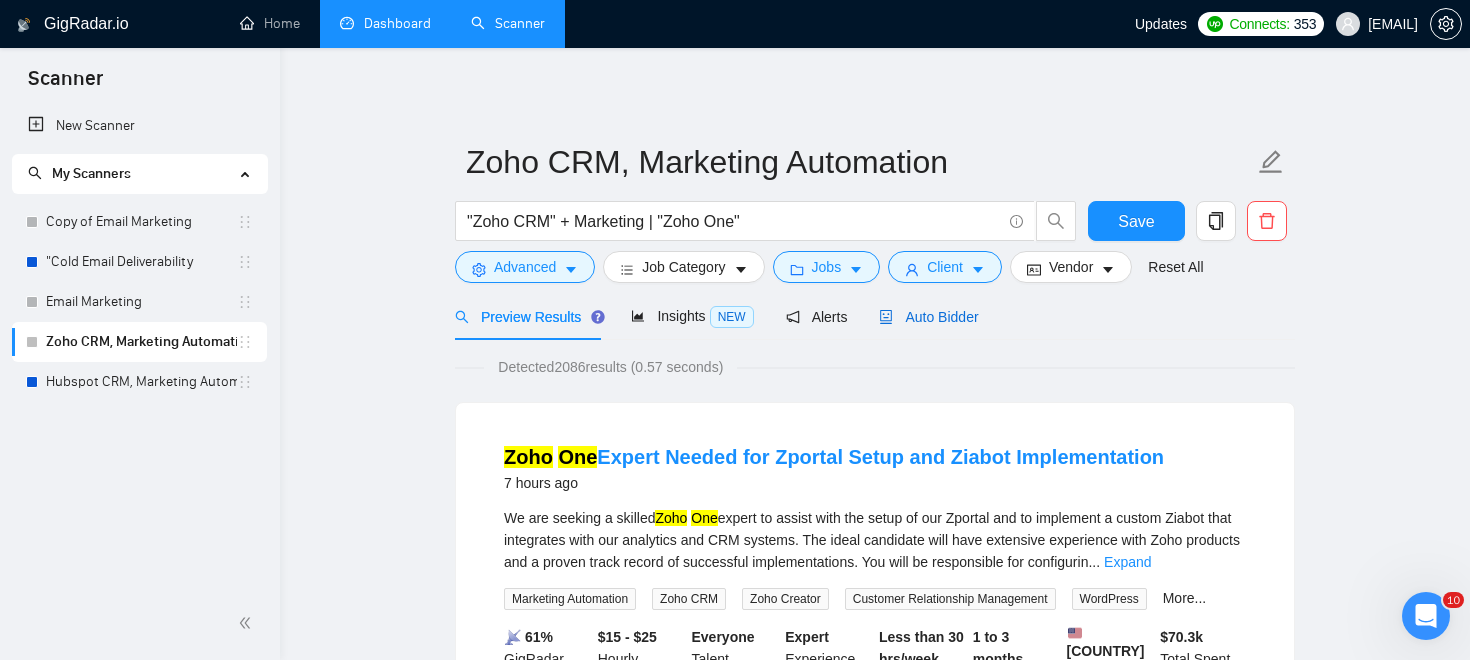 click on "Auto Bidder" at bounding box center [928, 317] 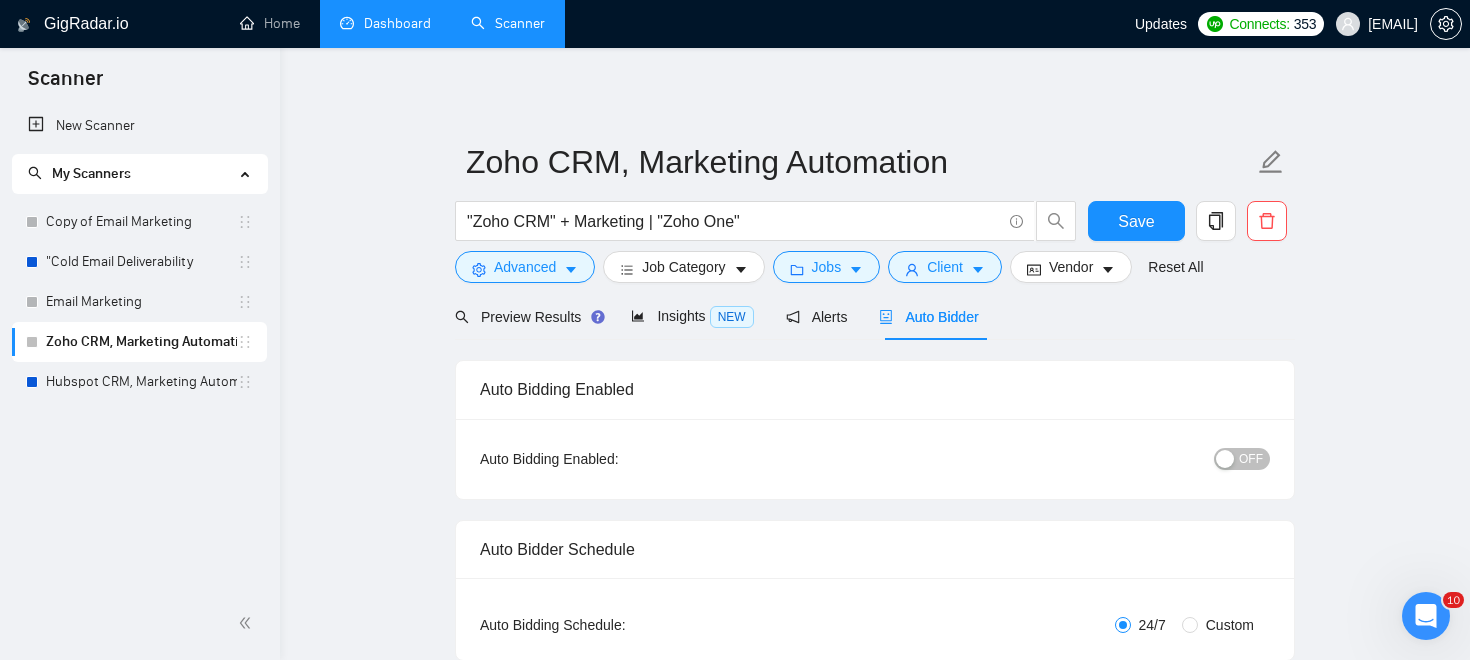 type 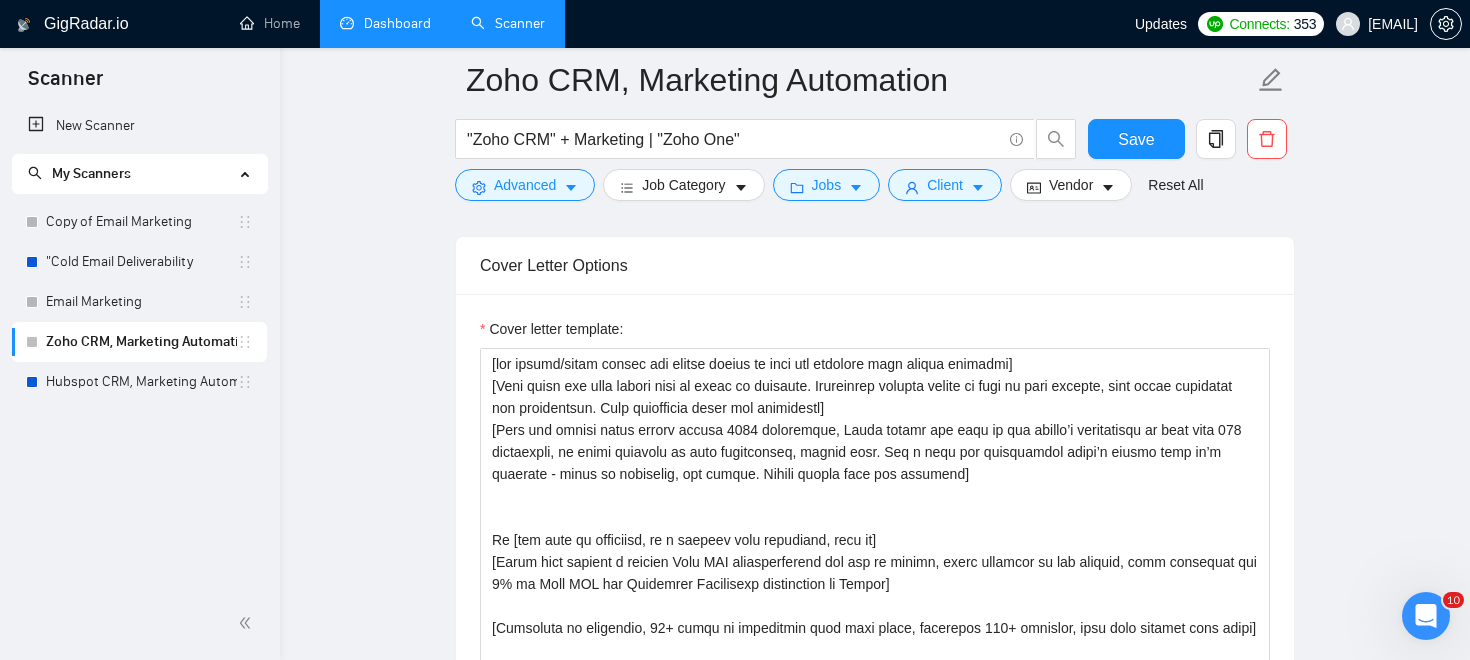 scroll, scrollTop: 2094, scrollLeft: 0, axis: vertical 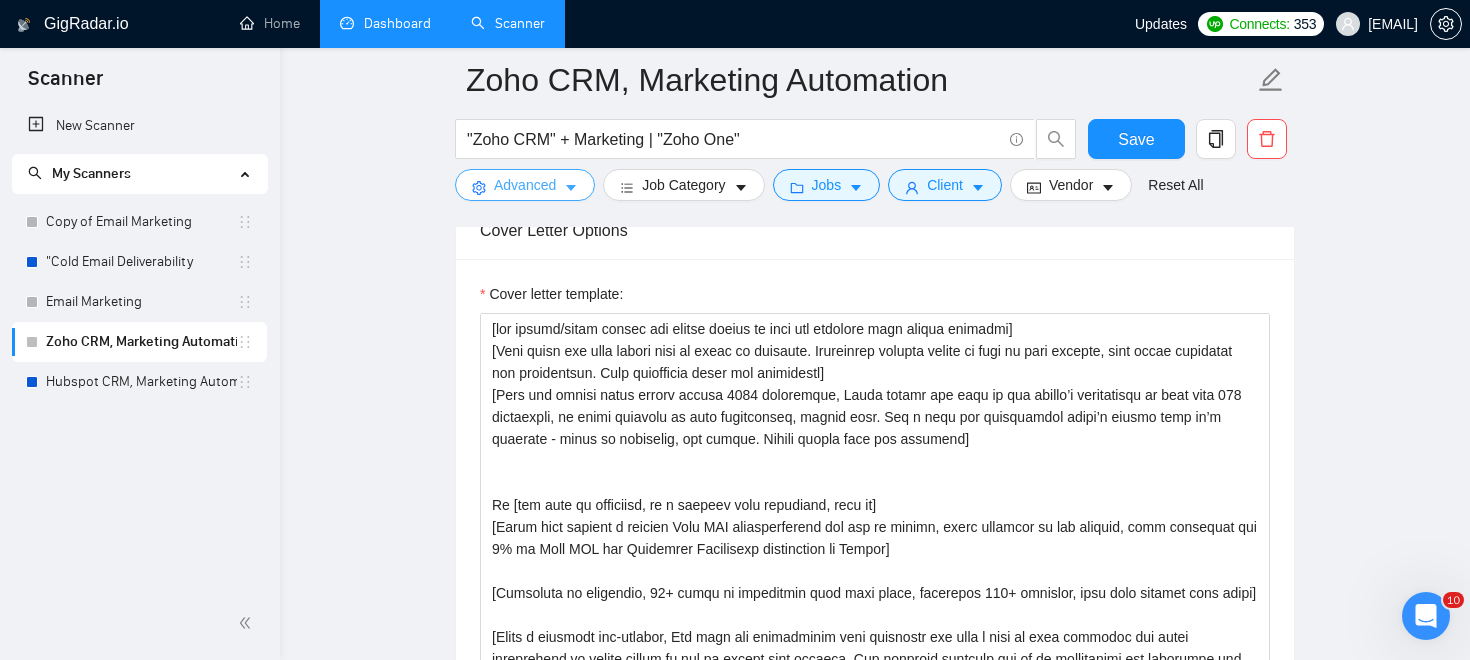 click on "Advanced" at bounding box center [525, 185] 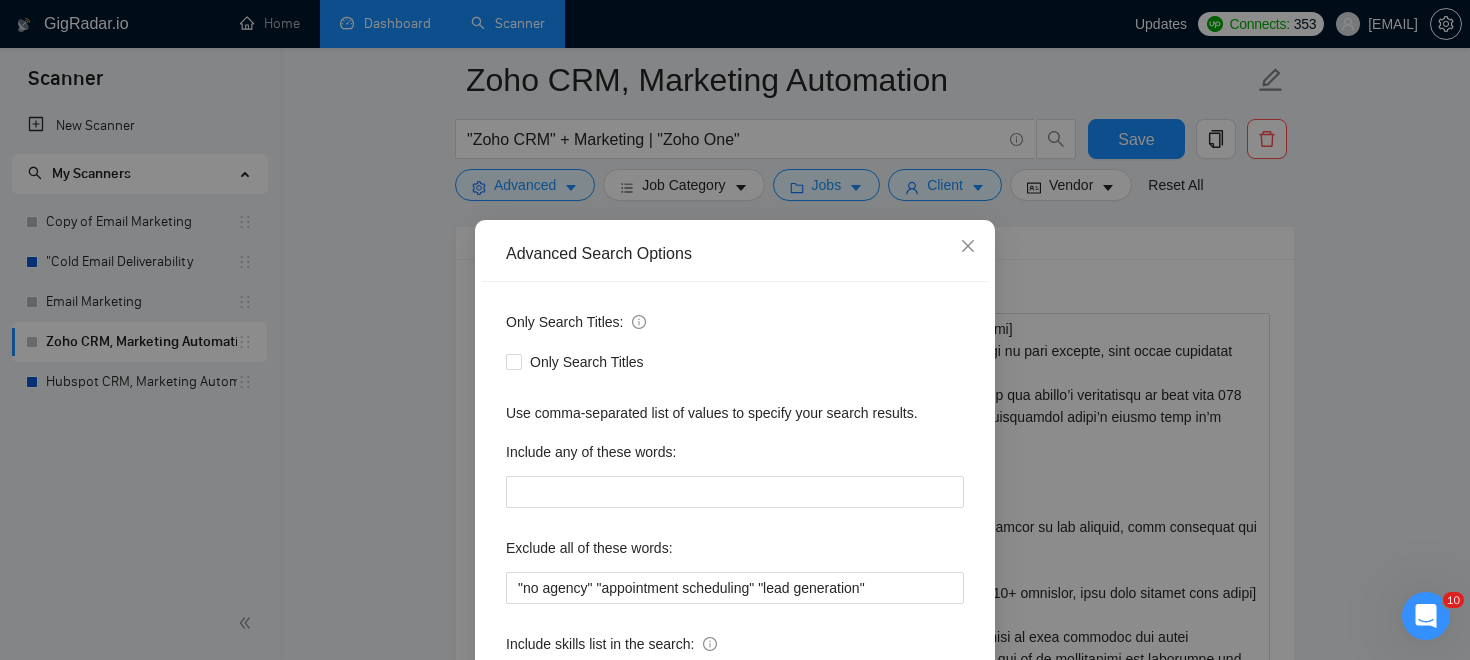 click on "Advanced Search Options Only Search Titles:   Only Search Titles Use comma-separated list of values to specify your search results. Include any of these words: Exclude all of these words: "no agency" "appointment scheduling" "lead generation" Include skills list in the search:   Also  search  on Skills Reset OK" at bounding box center (735, 330) 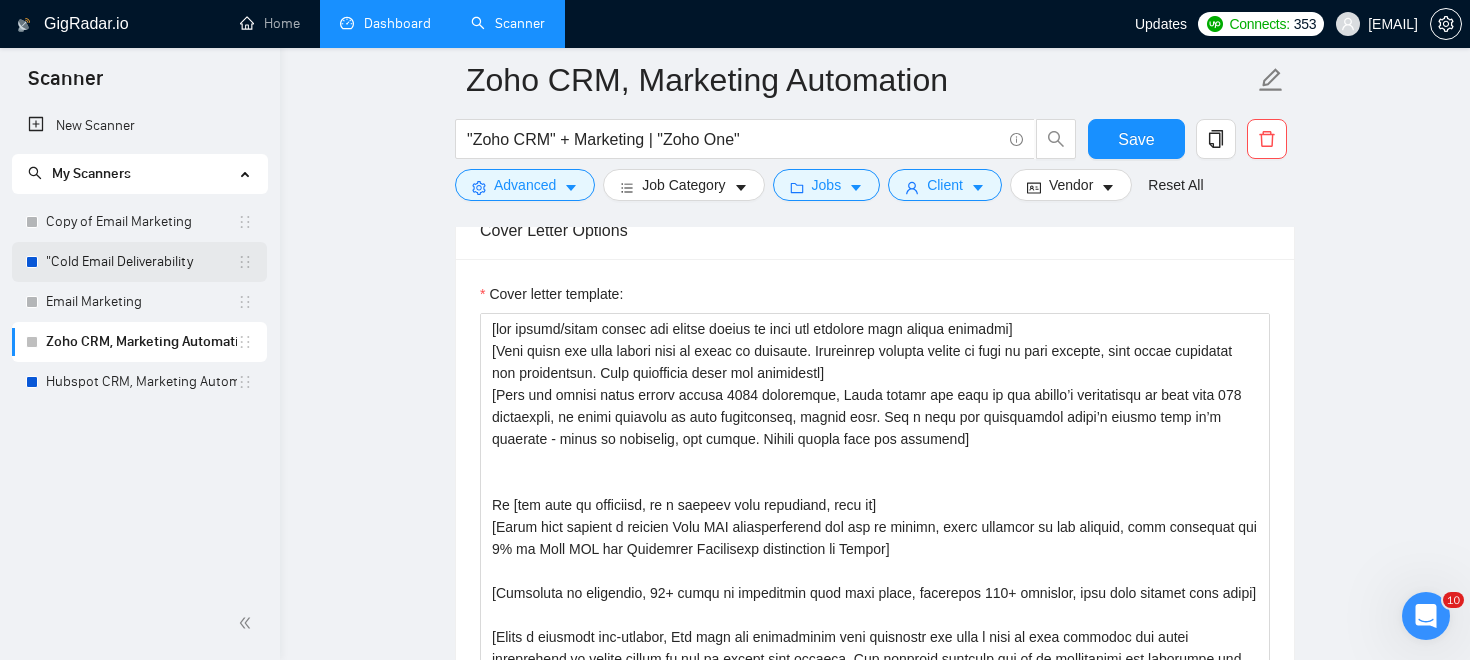 click on ""Cold Email Deliverability" at bounding box center (141, 262) 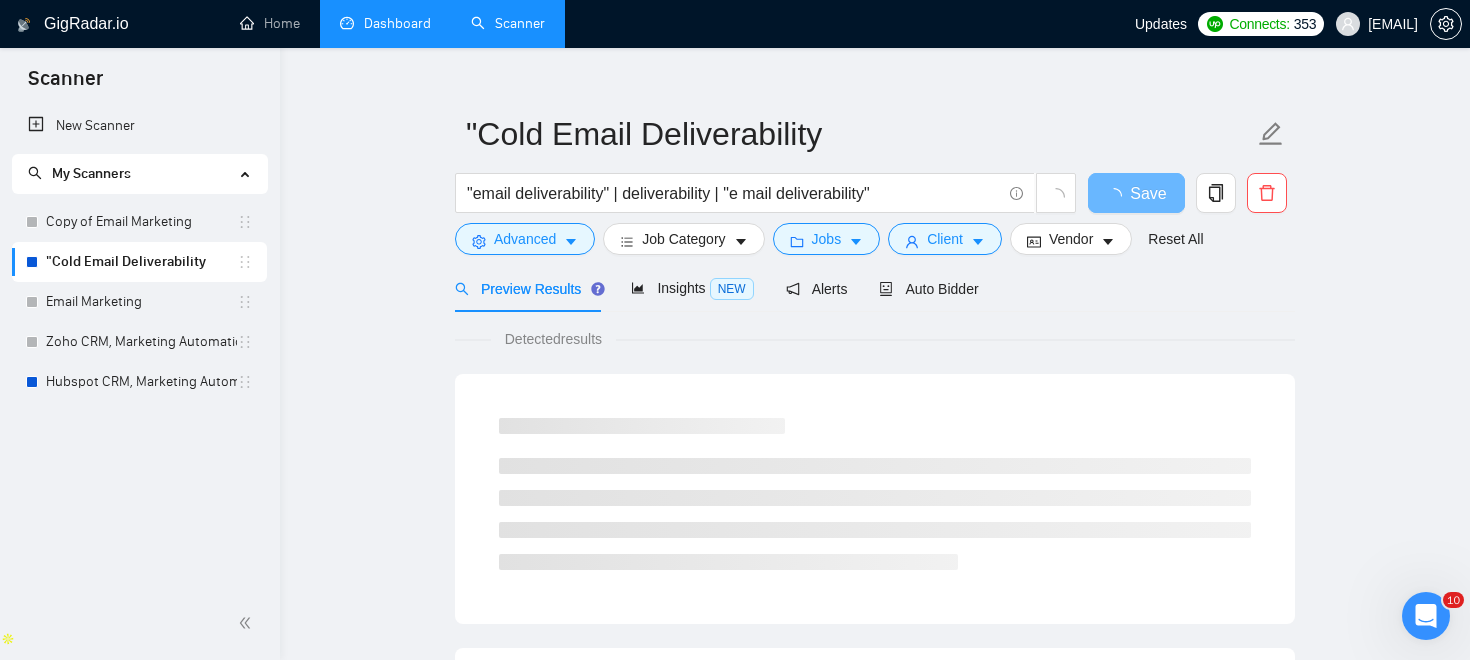 scroll, scrollTop: 27, scrollLeft: 0, axis: vertical 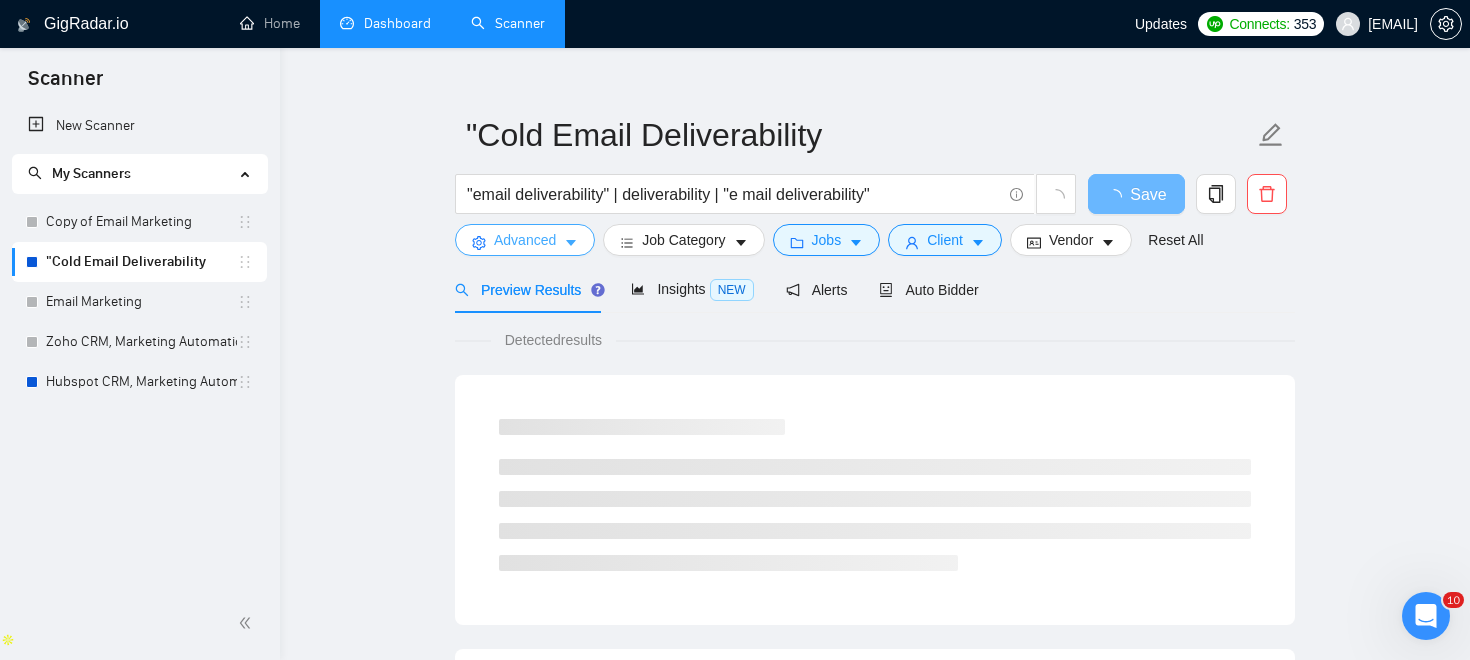 click on "Advanced" at bounding box center [525, 240] 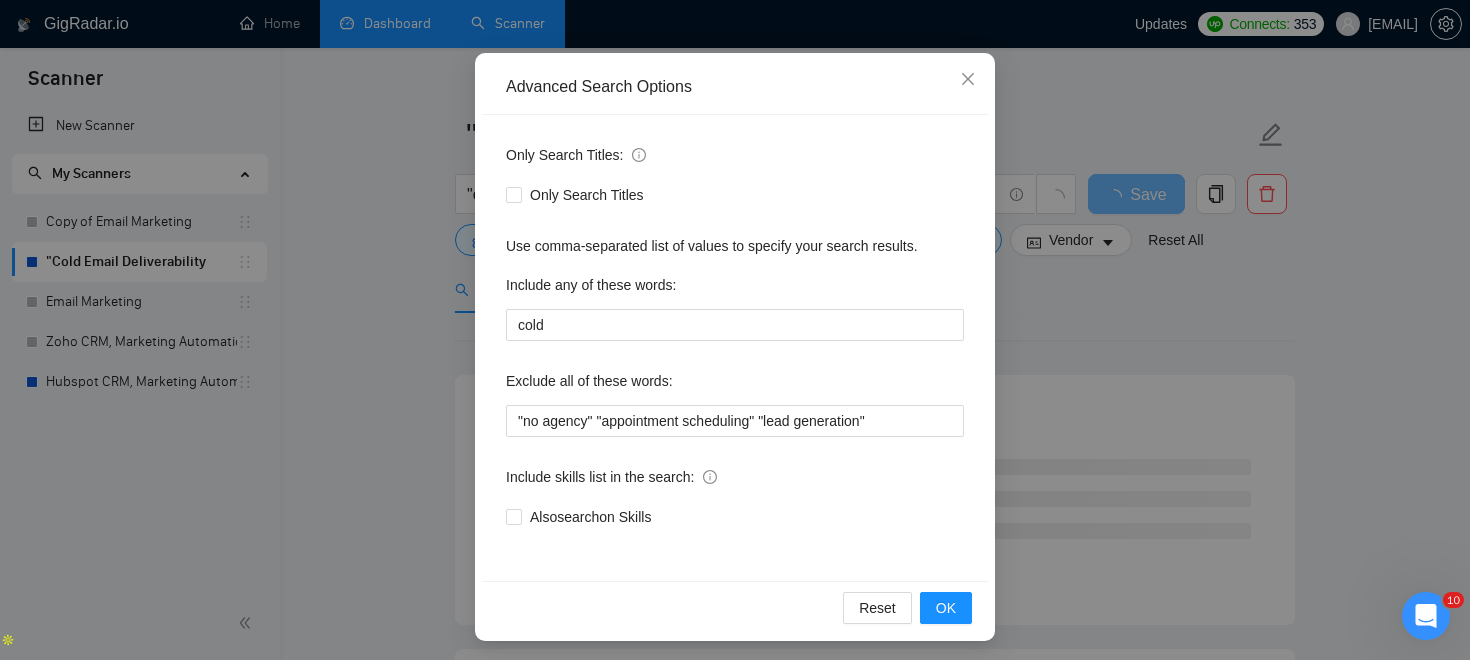 scroll, scrollTop: 170, scrollLeft: 0, axis: vertical 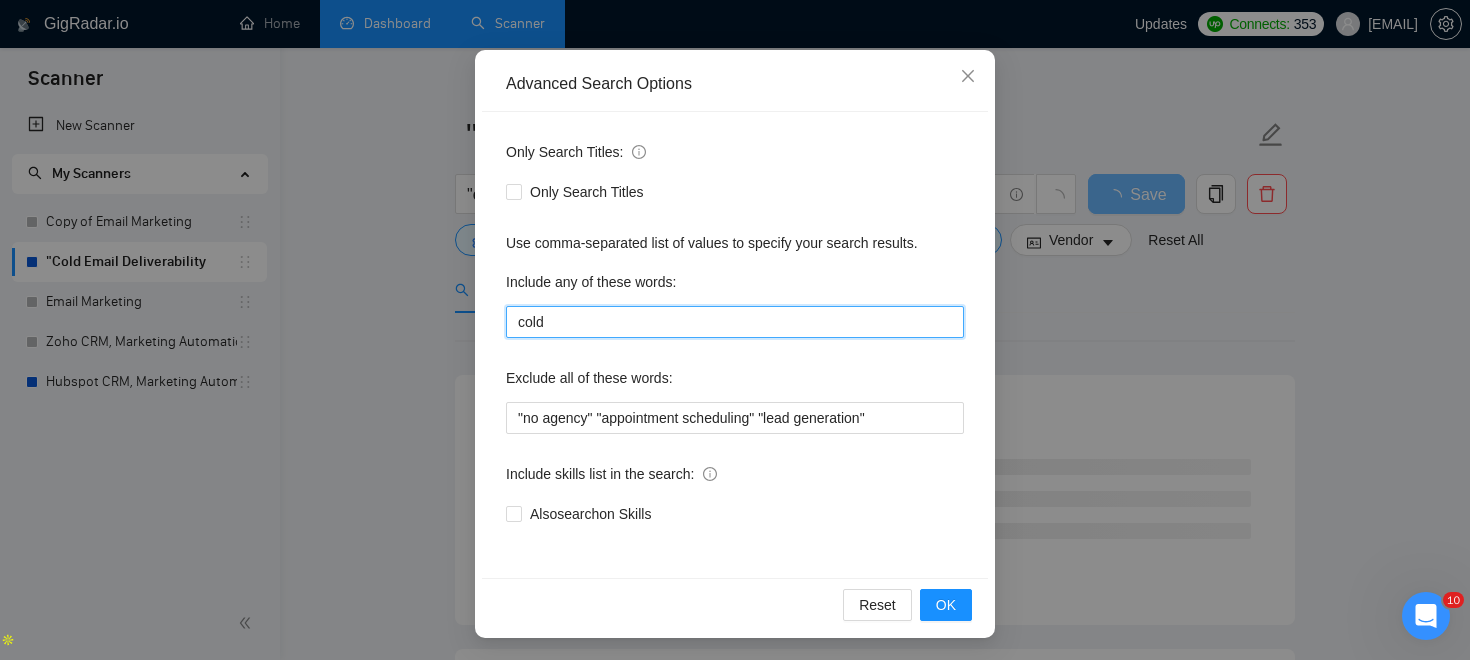 click on "cold" at bounding box center [735, 322] 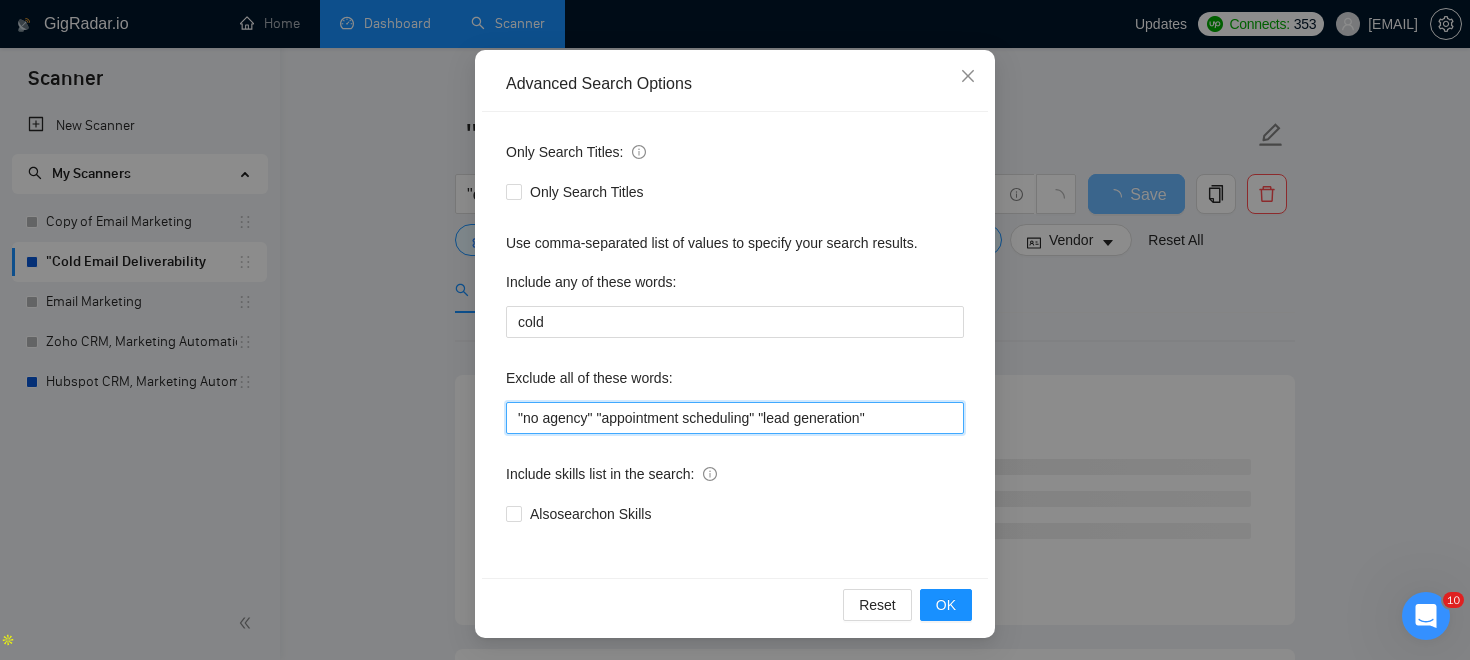 click on ""no agency" "appointment scheduling" "lead generation"" at bounding box center (735, 418) 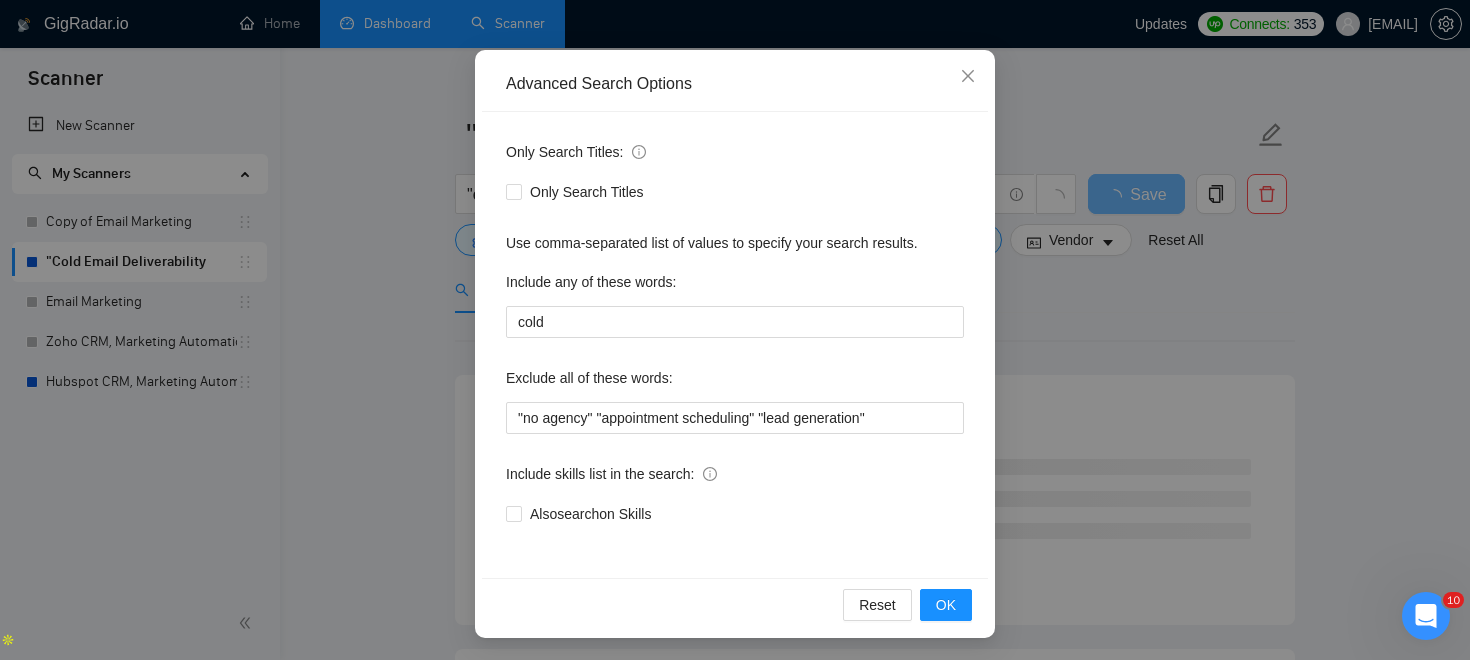 click on "Advanced Search Options Only Search Titles:   Only Search Titles Use comma-separated list of values to specify your search results. Include any of these words: cold Exclude all of these words: "no agency" "appointment scheduling" "lead generation" Include skills list in the search:   Also  search  on Skills Reset OK" at bounding box center (735, 330) 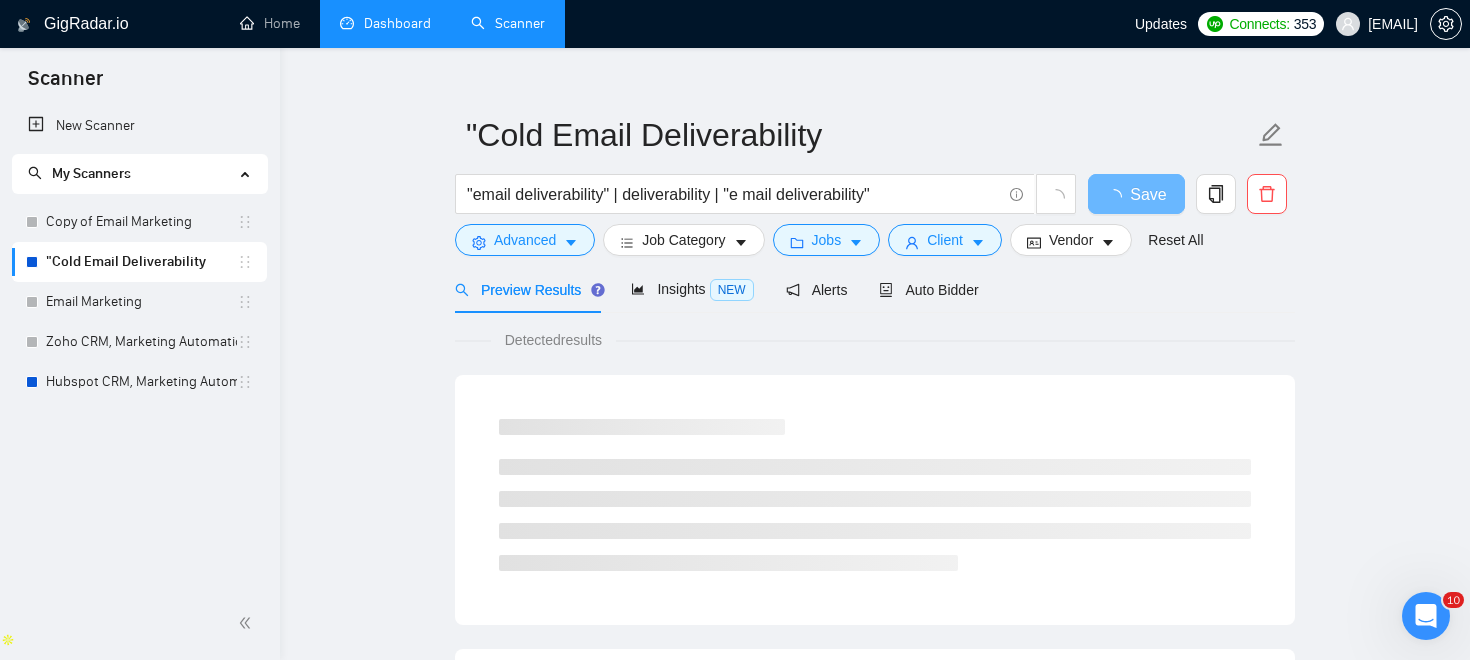 scroll, scrollTop: 72, scrollLeft: 0, axis: vertical 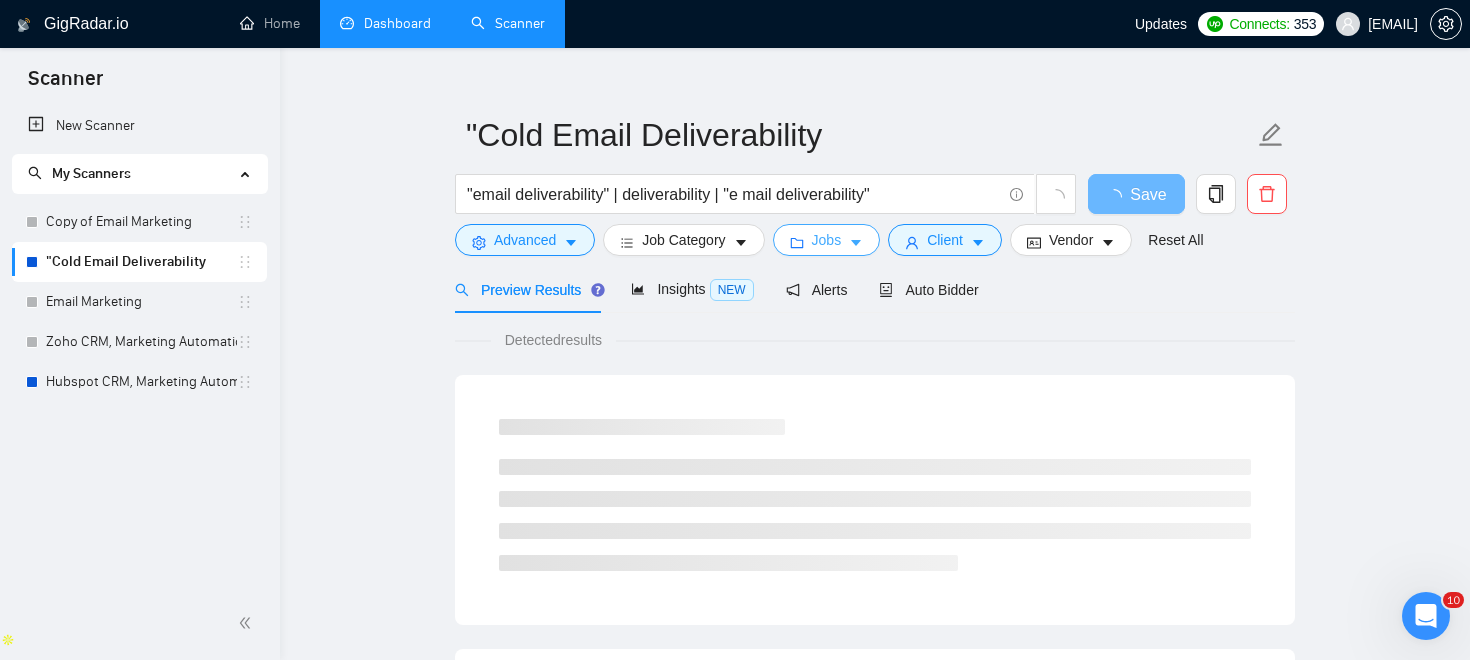 click on "Jobs" at bounding box center (827, 240) 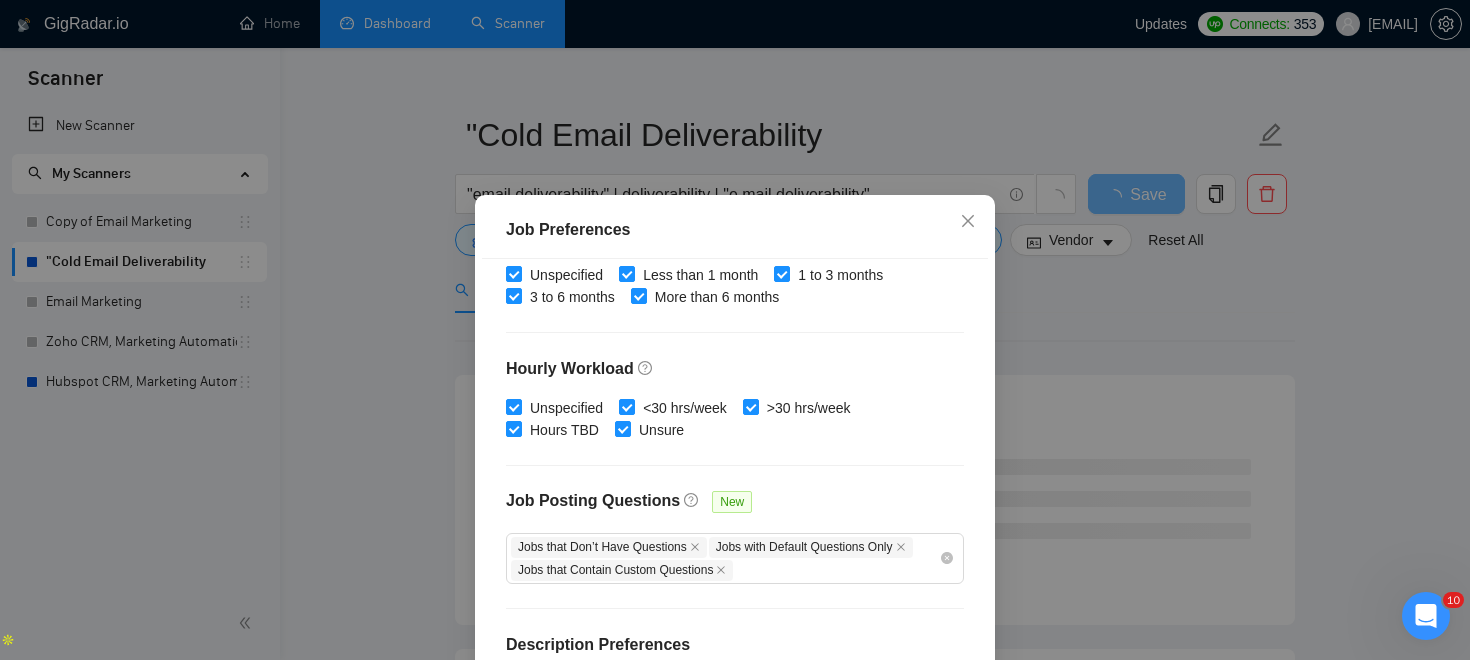 scroll, scrollTop: 712, scrollLeft: 0, axis: vertical 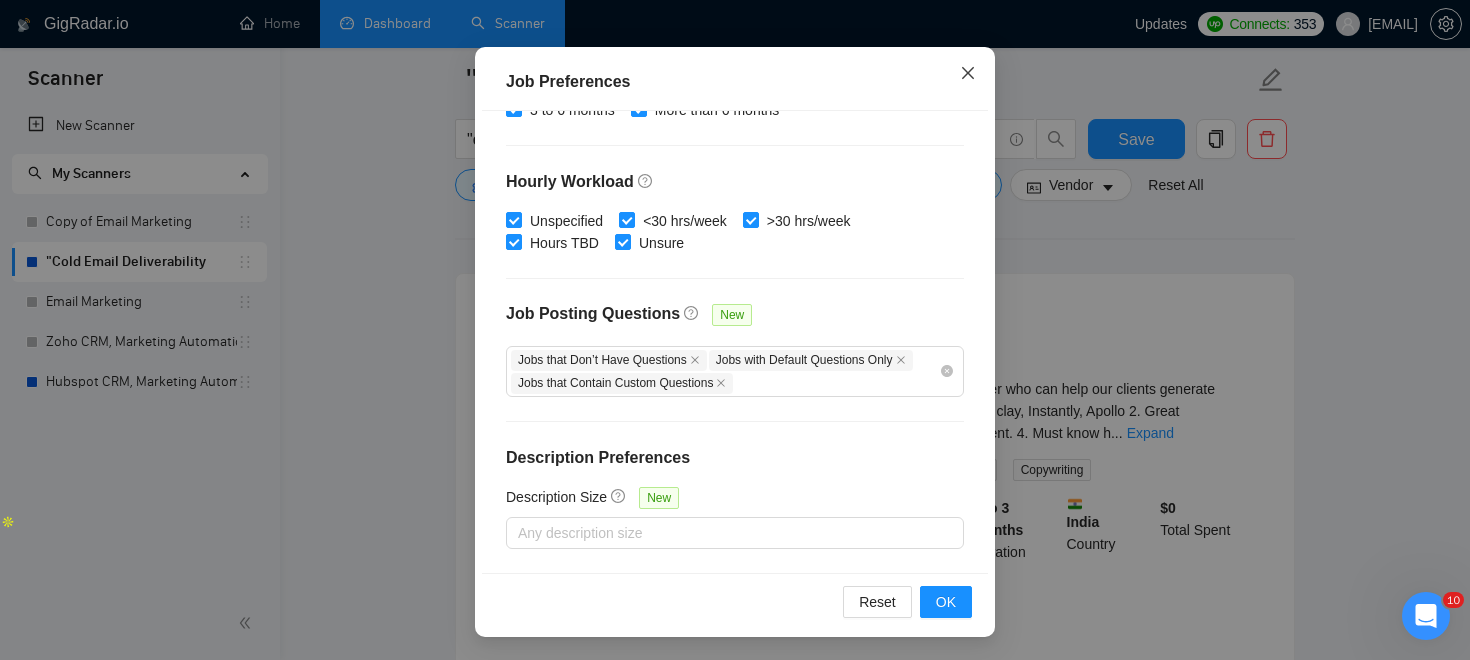 click 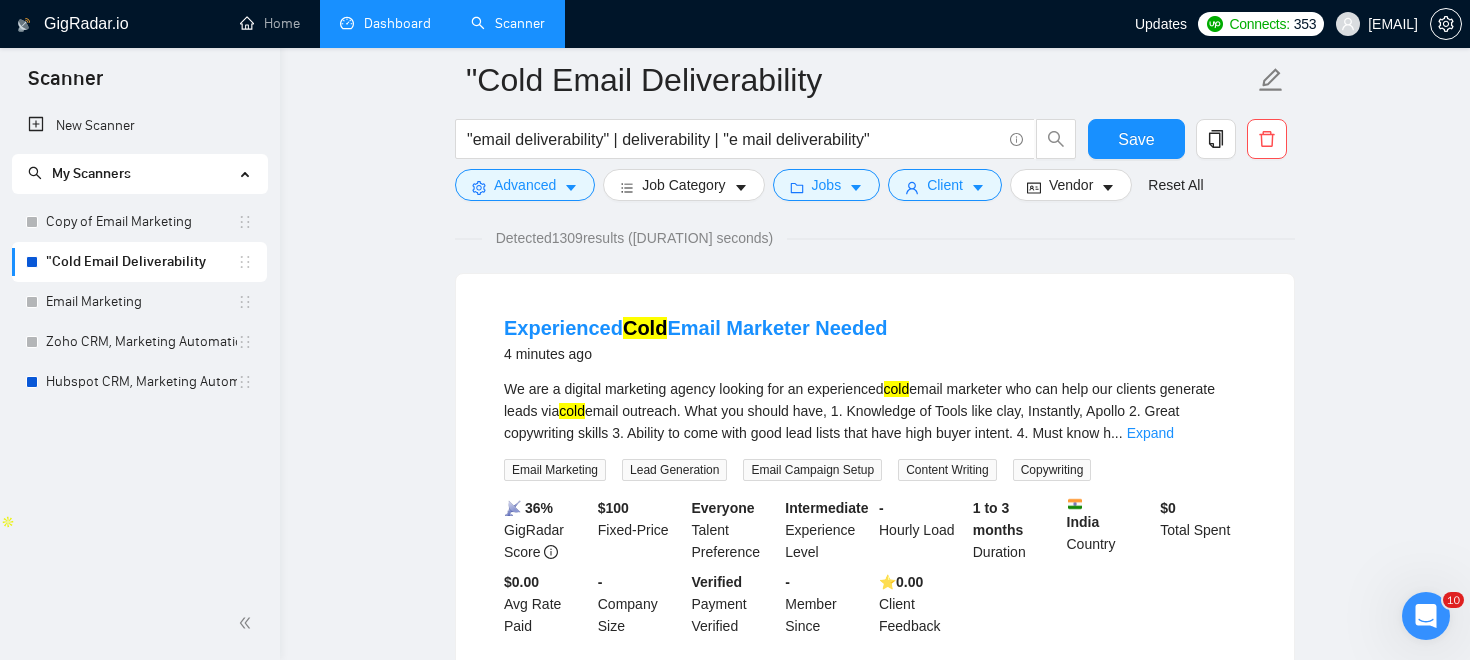 scroll, scrollTop: 74, scrollLeft: 0, axis: vertical 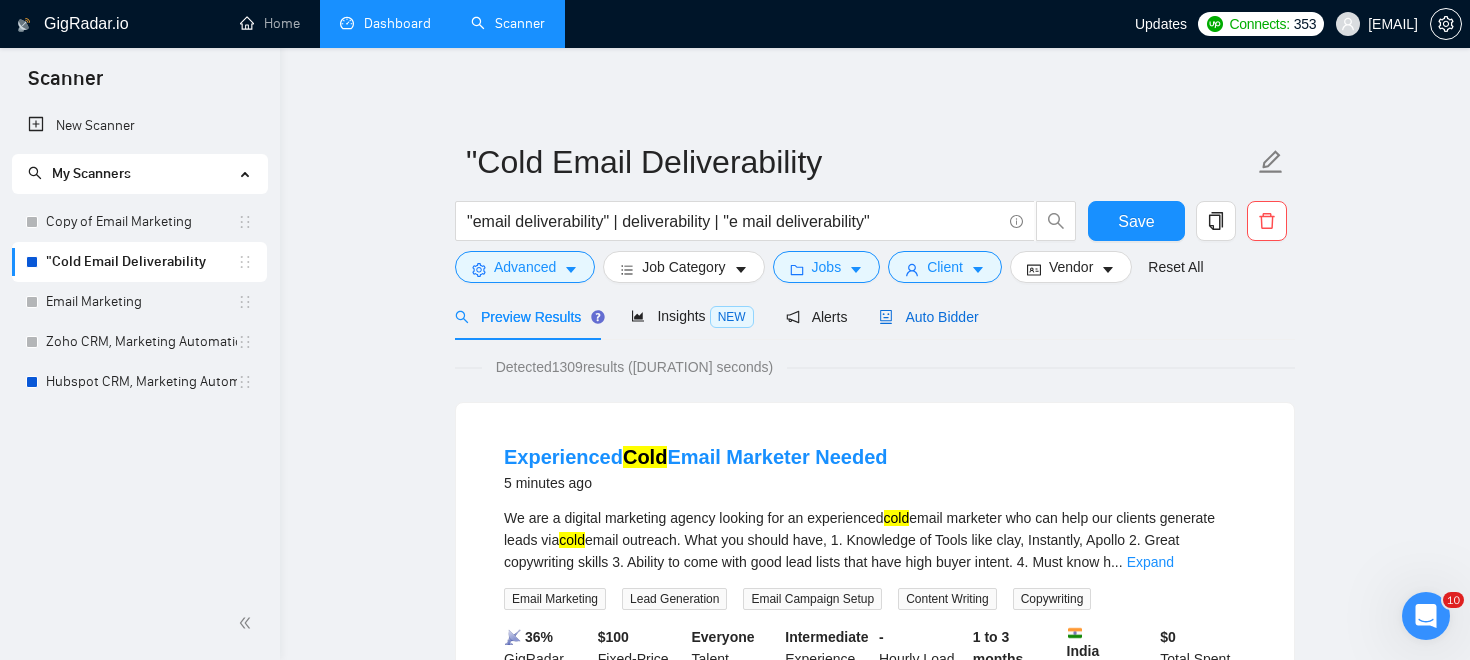 click on "Auto Bidder" at bounding box center [928, 317] 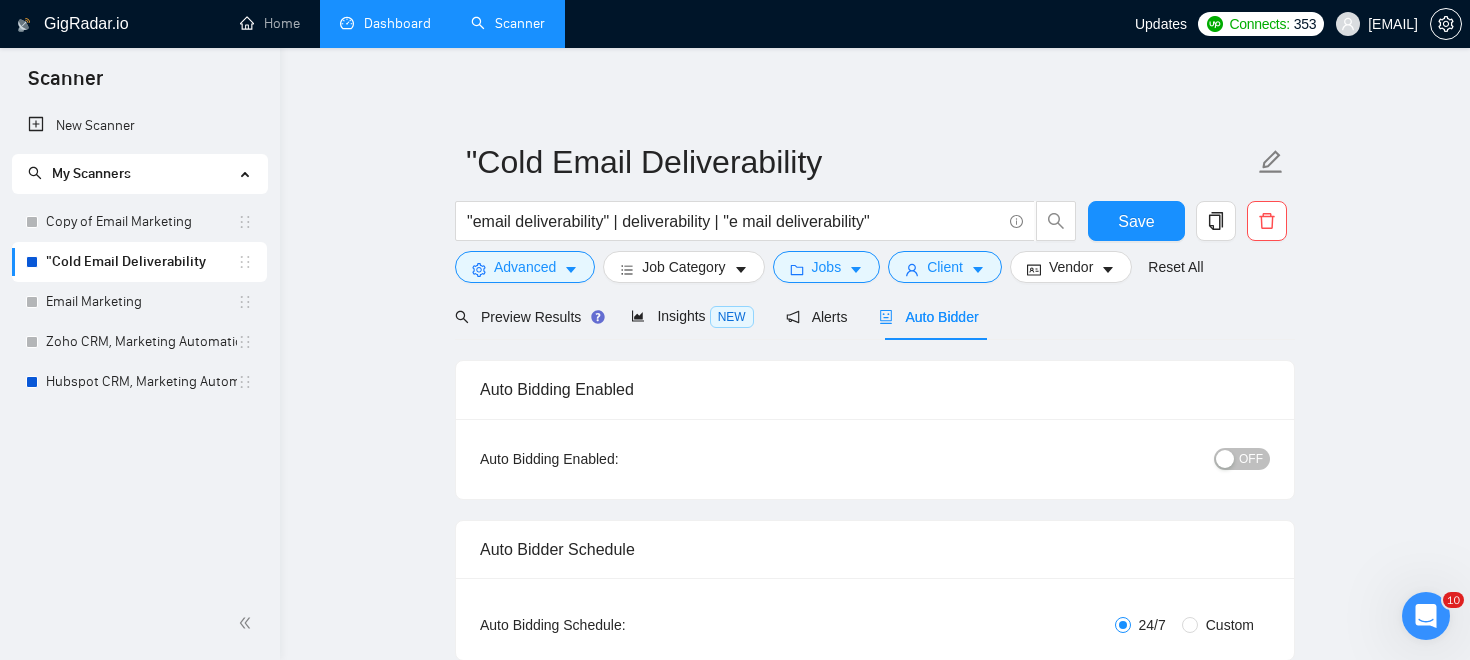 type 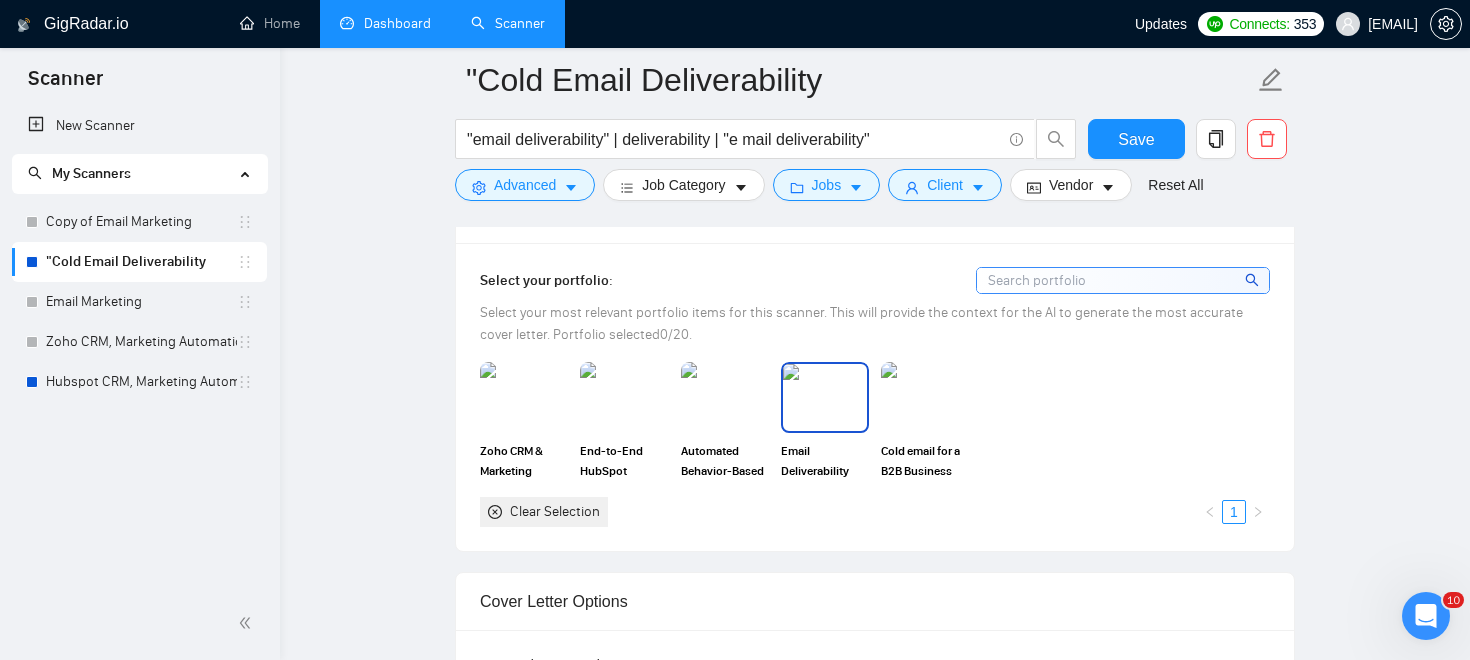 scroll, scrollTop: 1724, scrollLeft: 0, axis: vertical 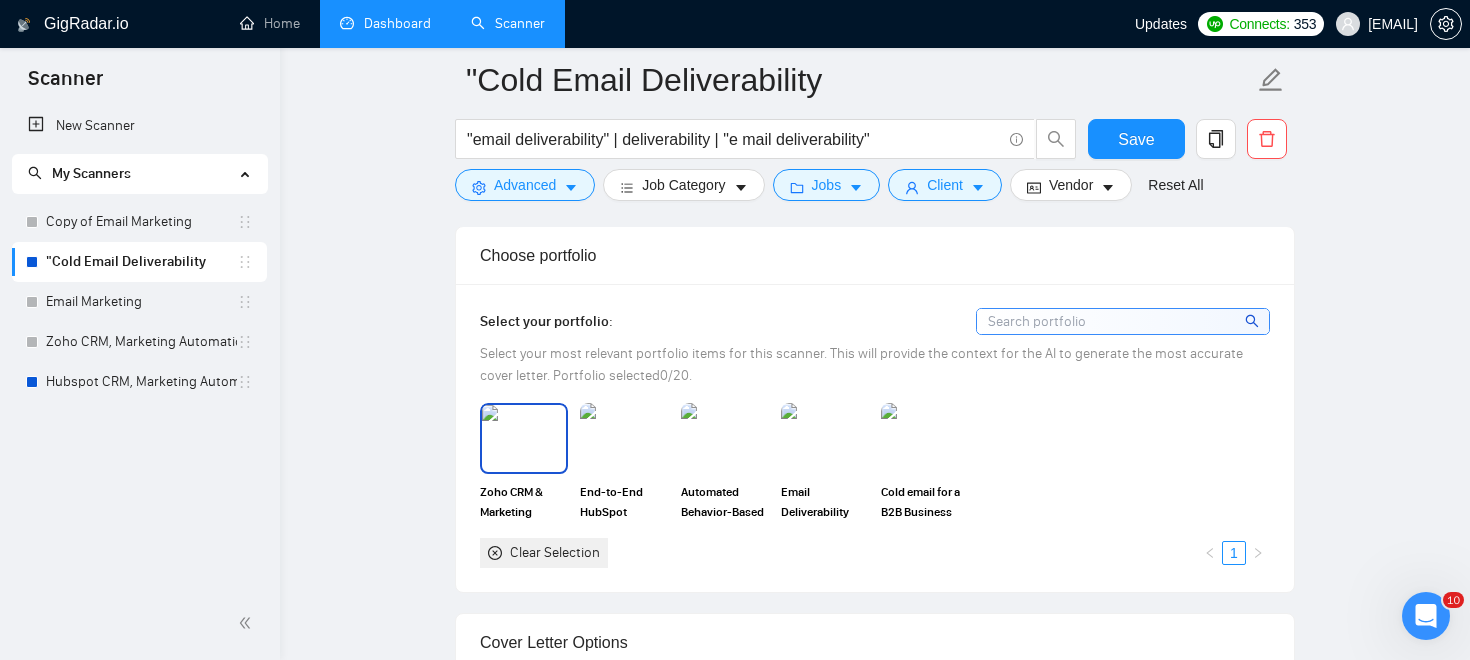click at bounding box center (524, 438) 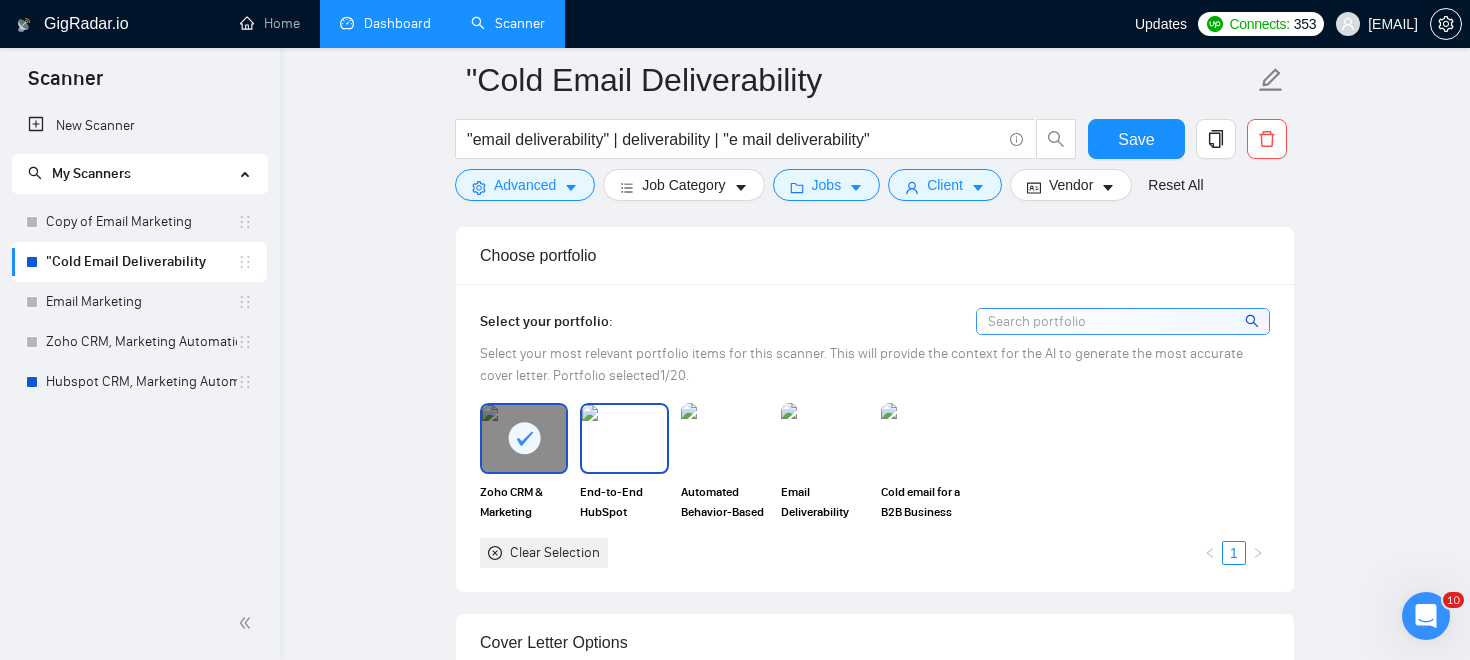 click at bounding box center [624, 438] 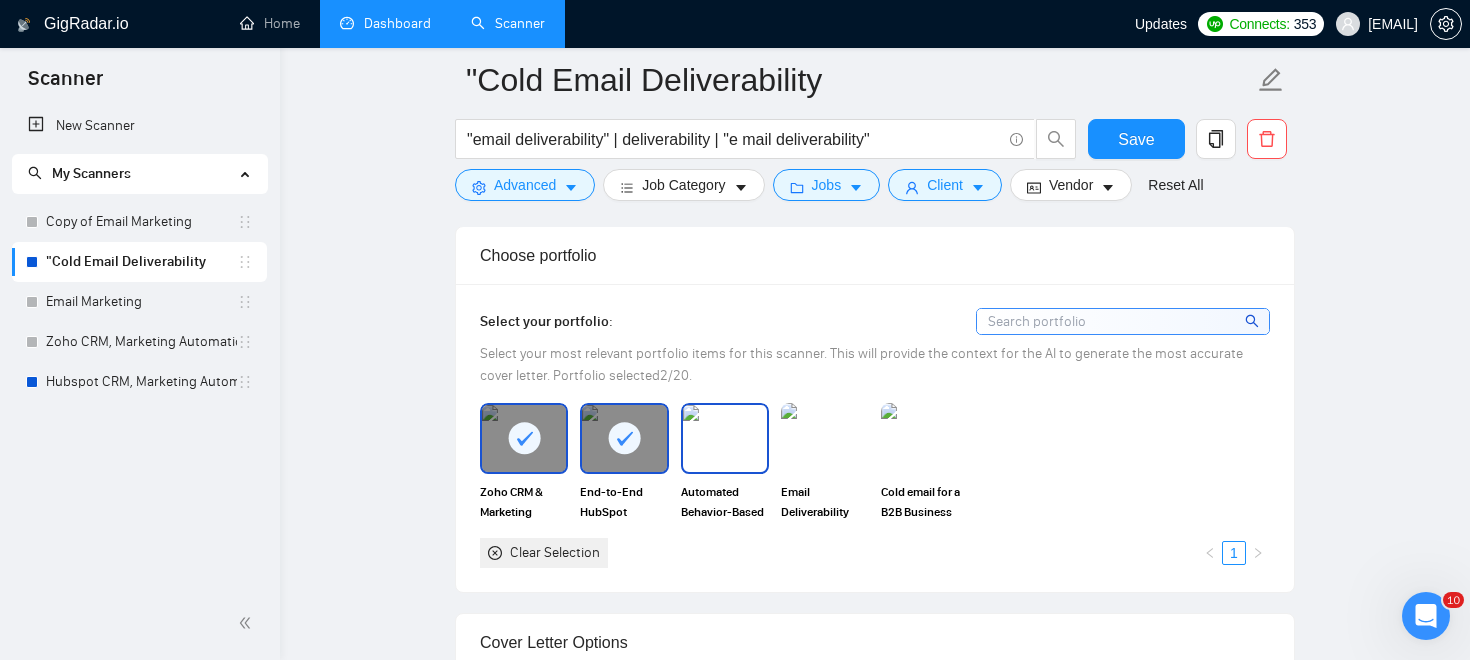 click at bounding box center (725, 438) 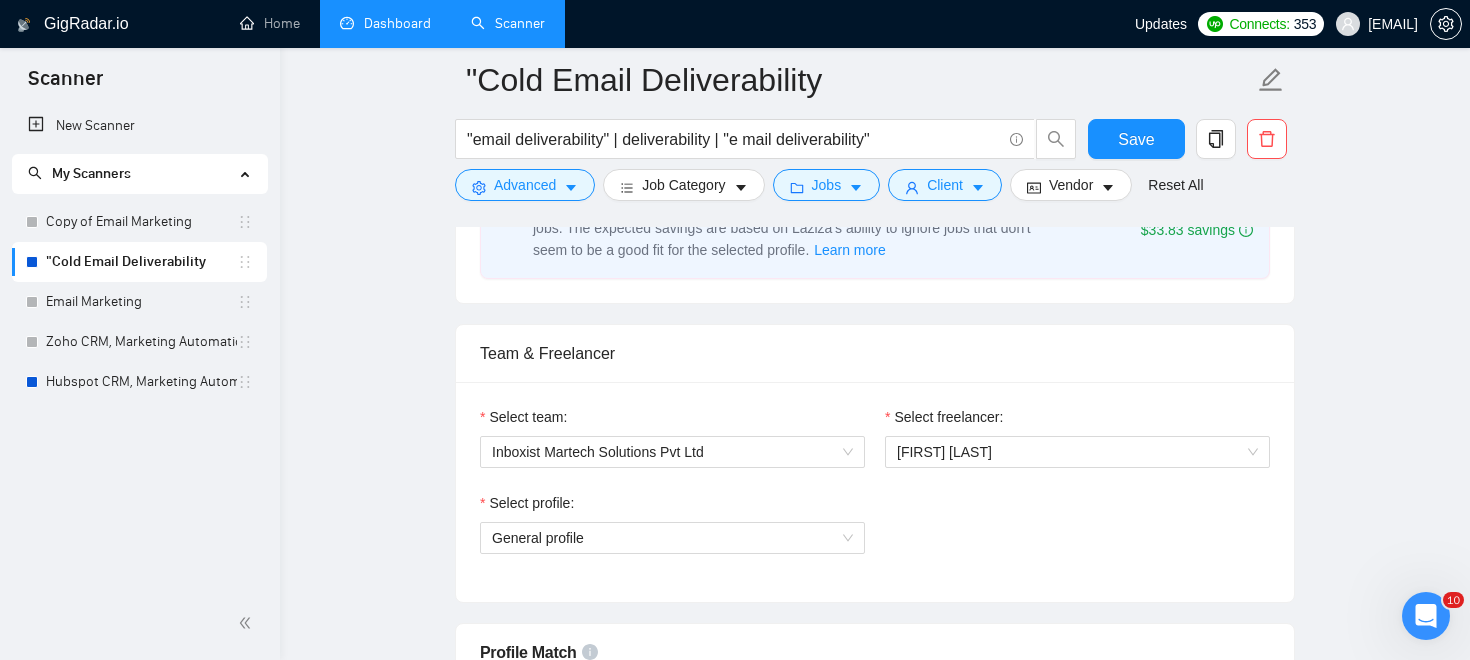 scroll, scrollTop: 891, scrollLeft: 0, axis: vertical 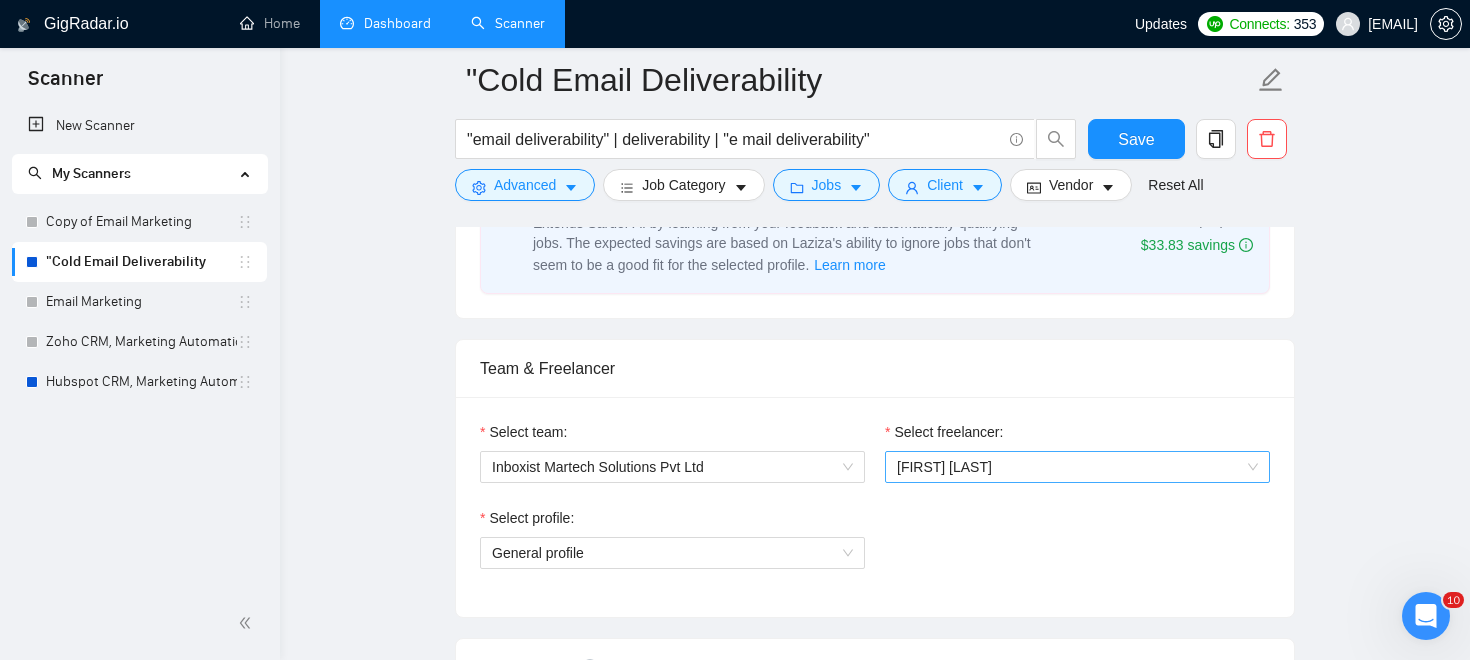 click on "[FIRST] [LAST]" at bounding box center [1077, 467] 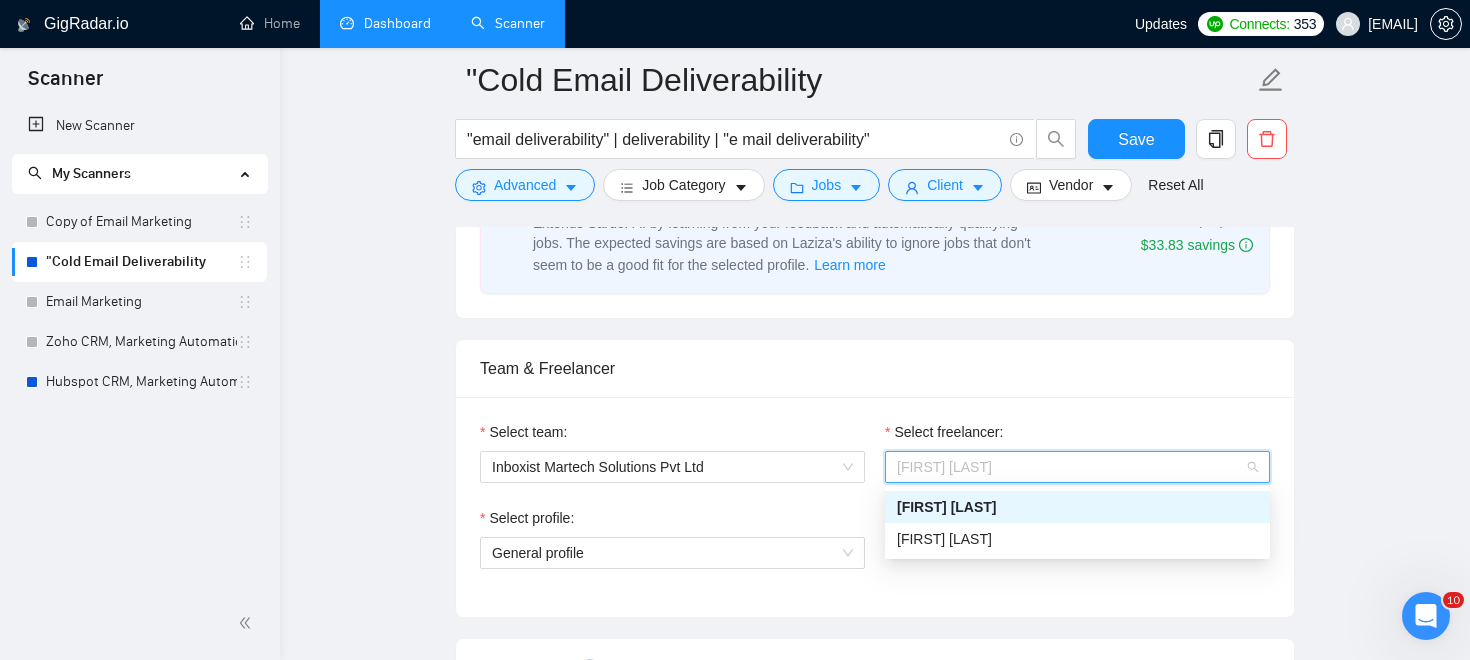 click on "Team & Freelancer" at bounding box center [875, 368] 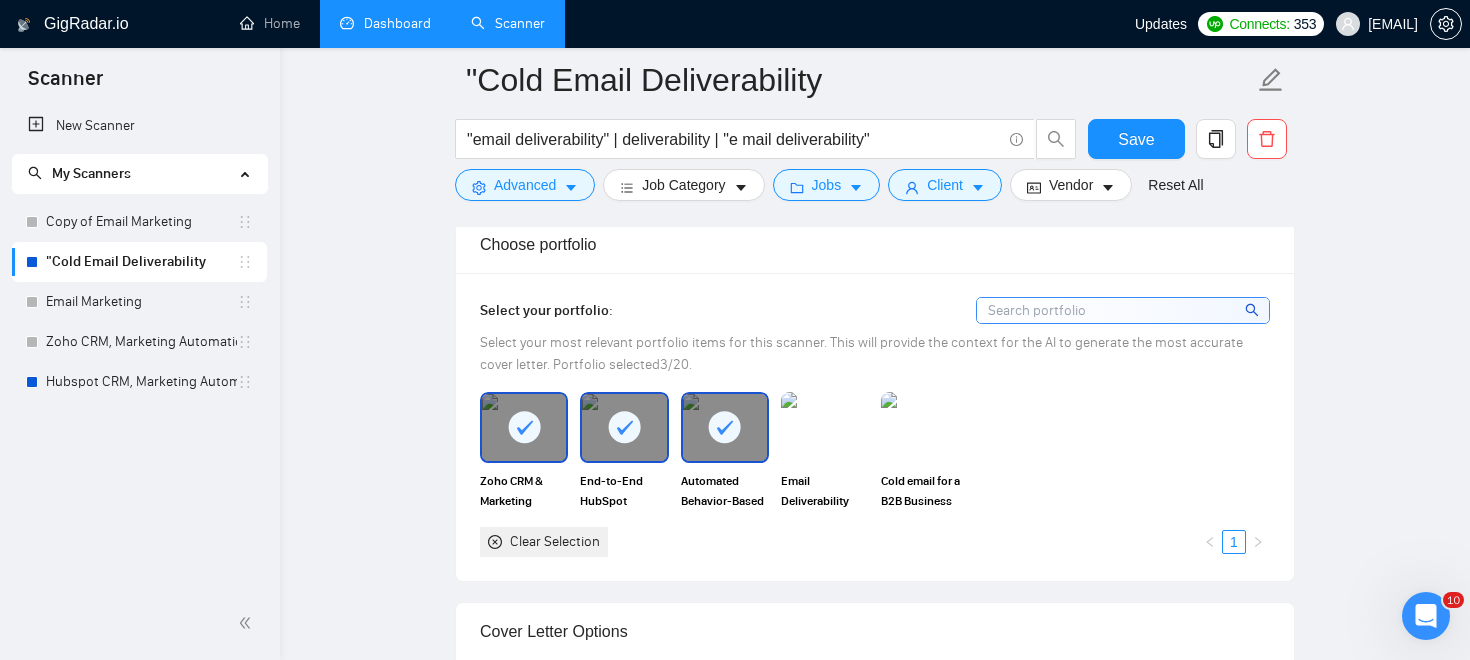 scroll, scrollTop: 1737, scrollLeft: 0, axis: vertical 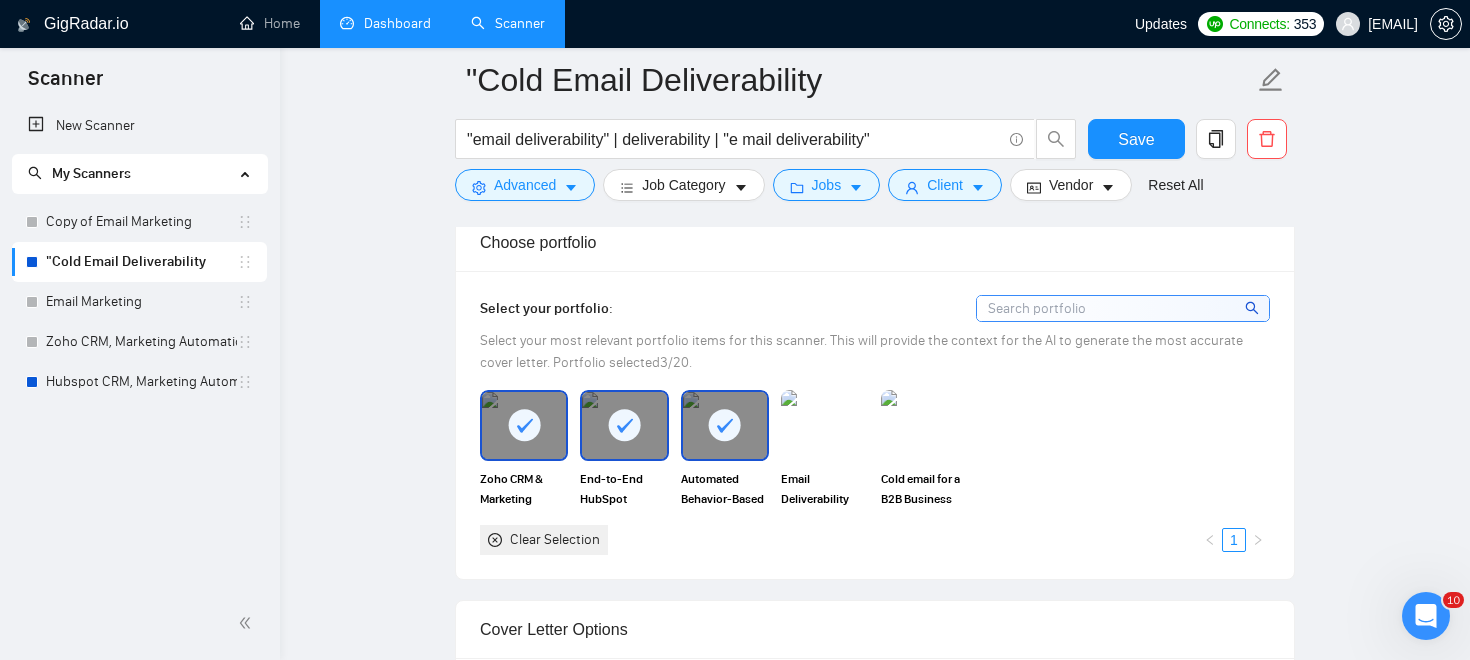 click 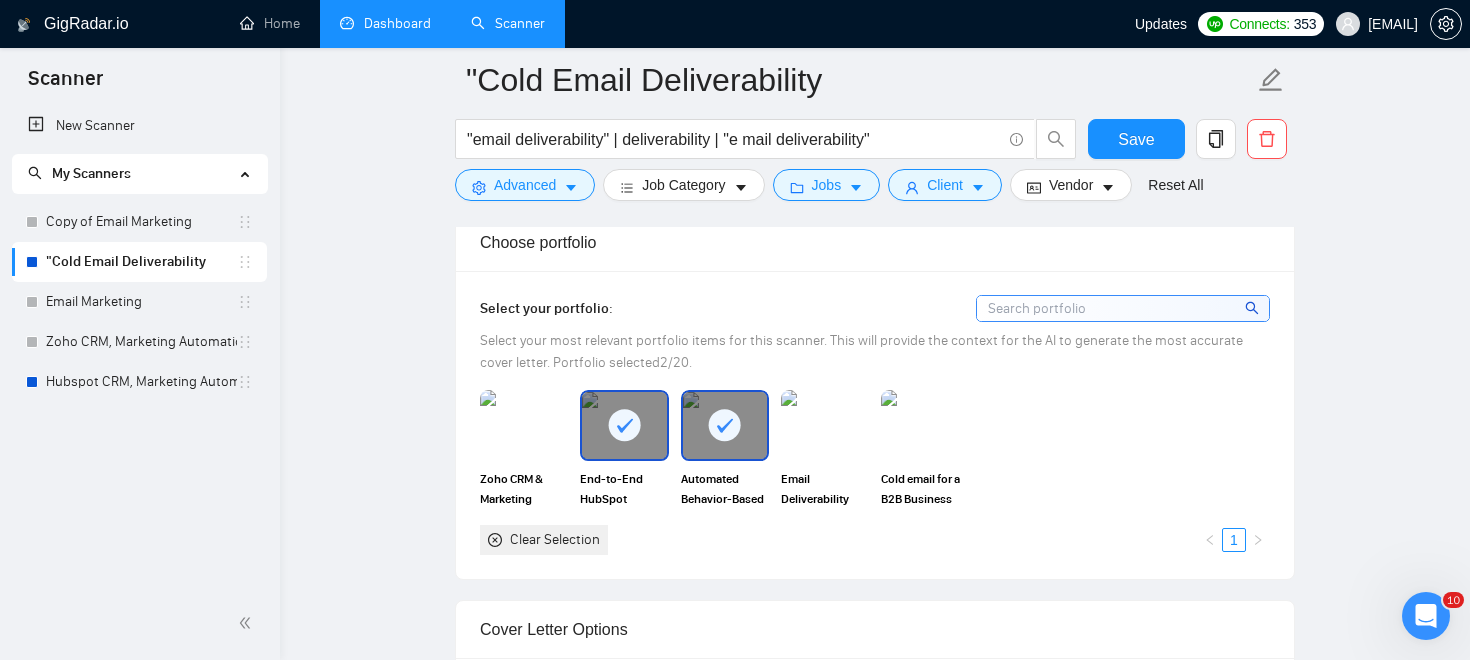 click 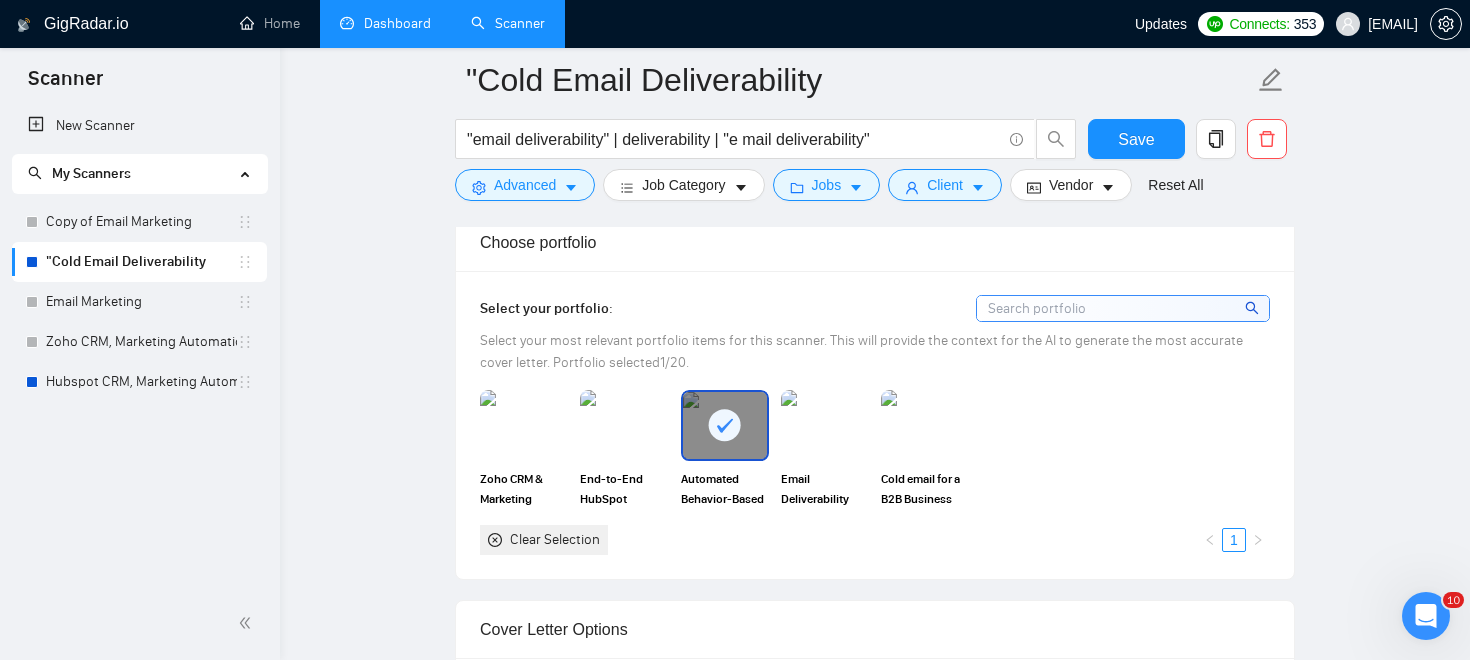 click 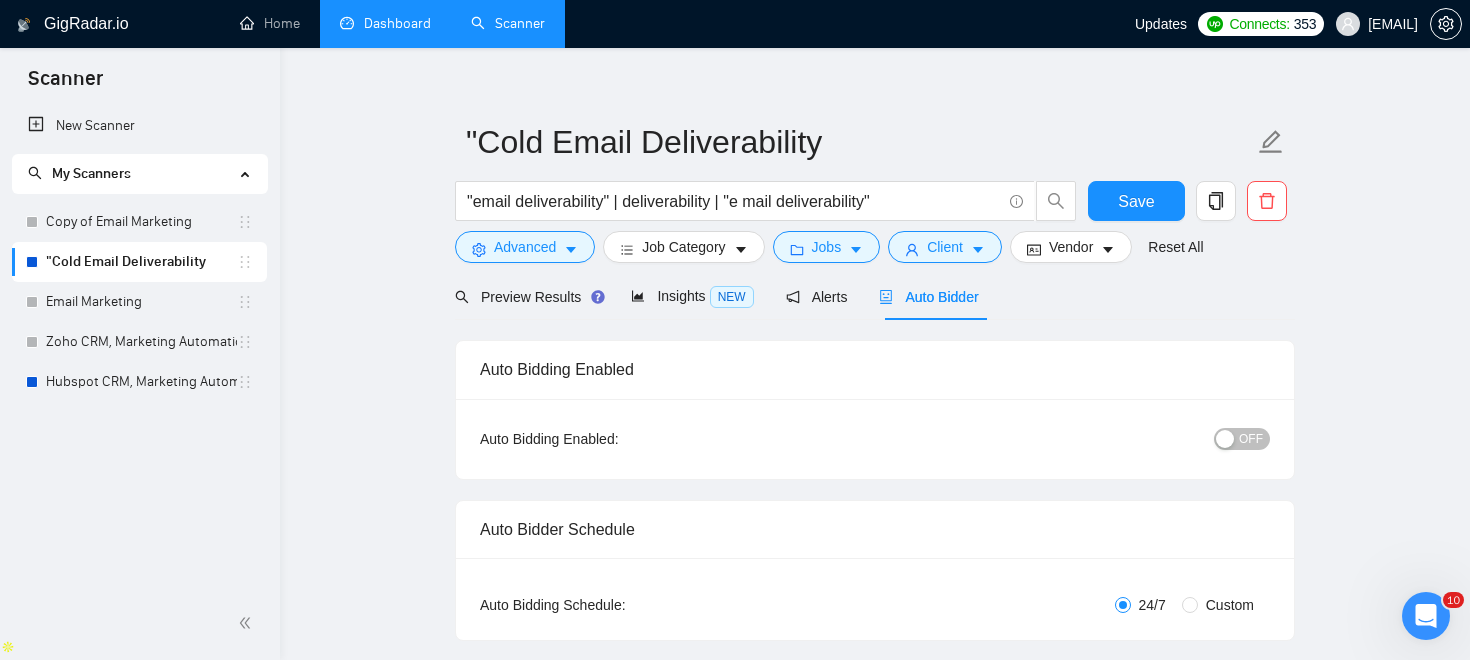 scroll, scrollTop: 0, scrollLeft: 0, axis: both 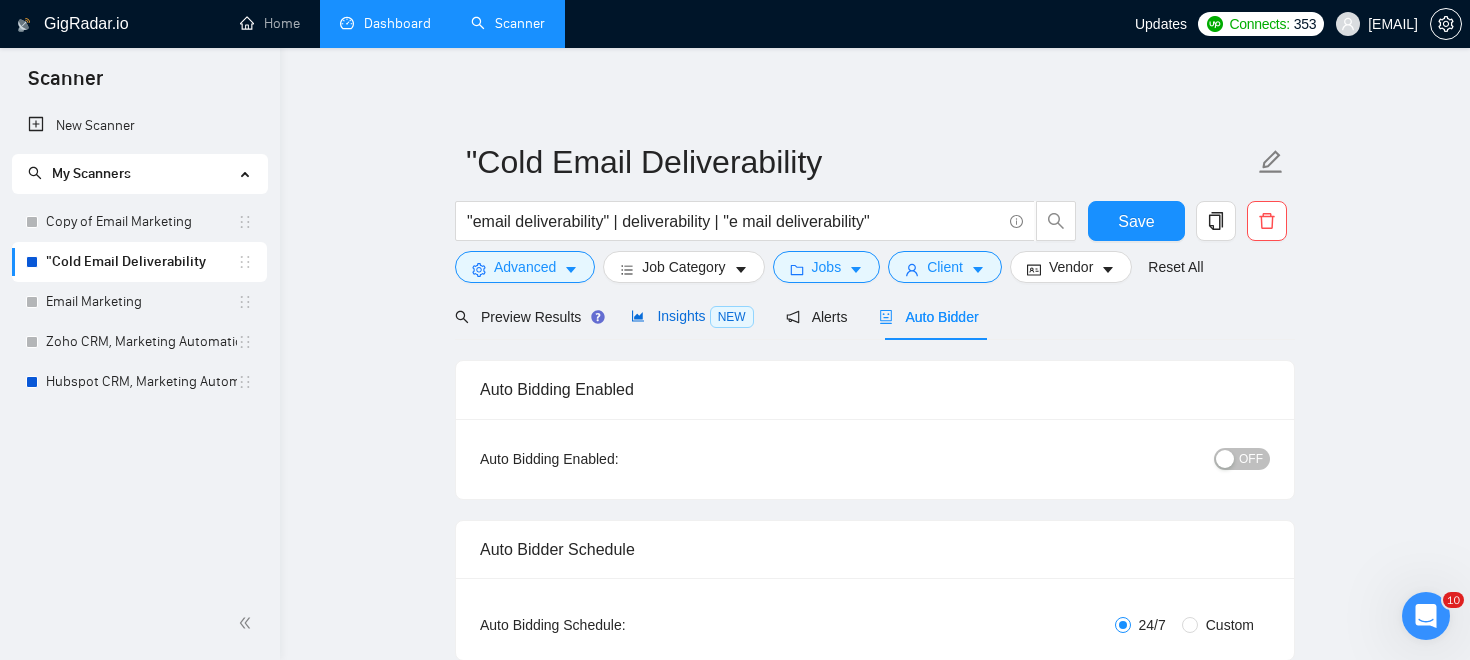 click 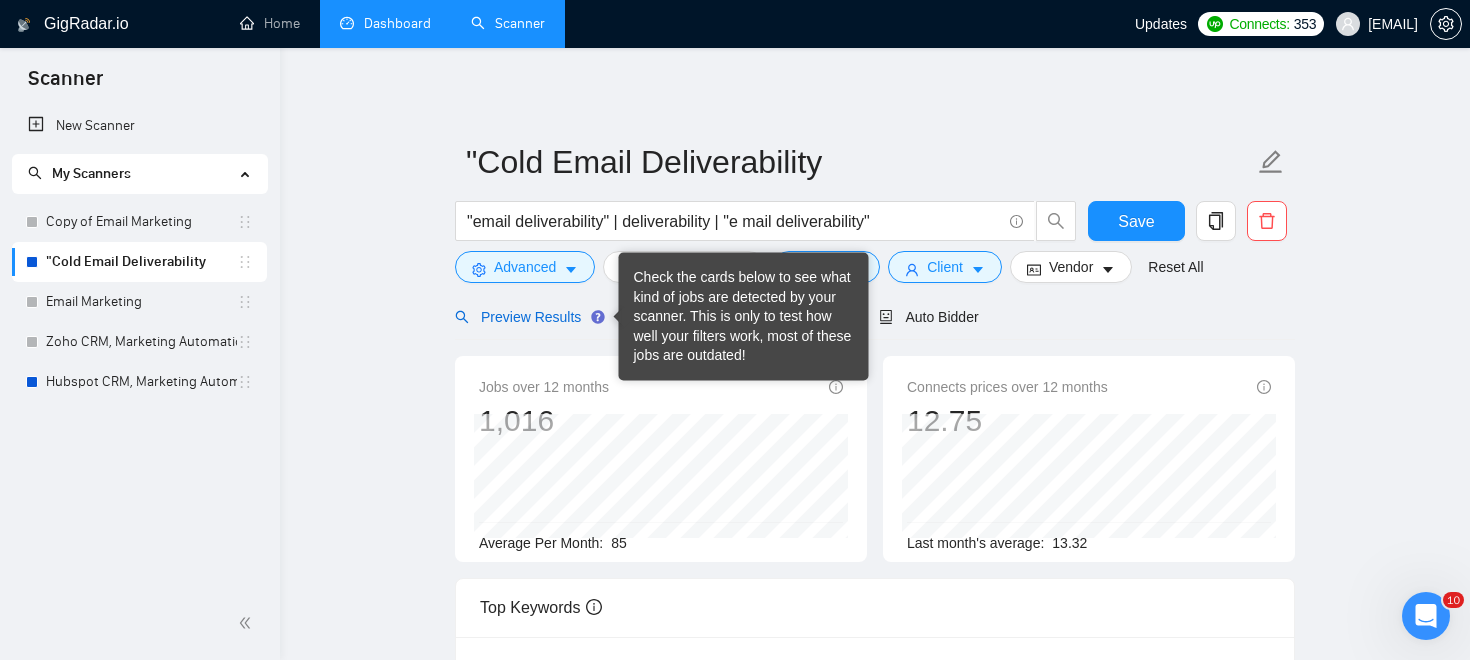 click on "Preview Results" at bounding box center [527, 317] 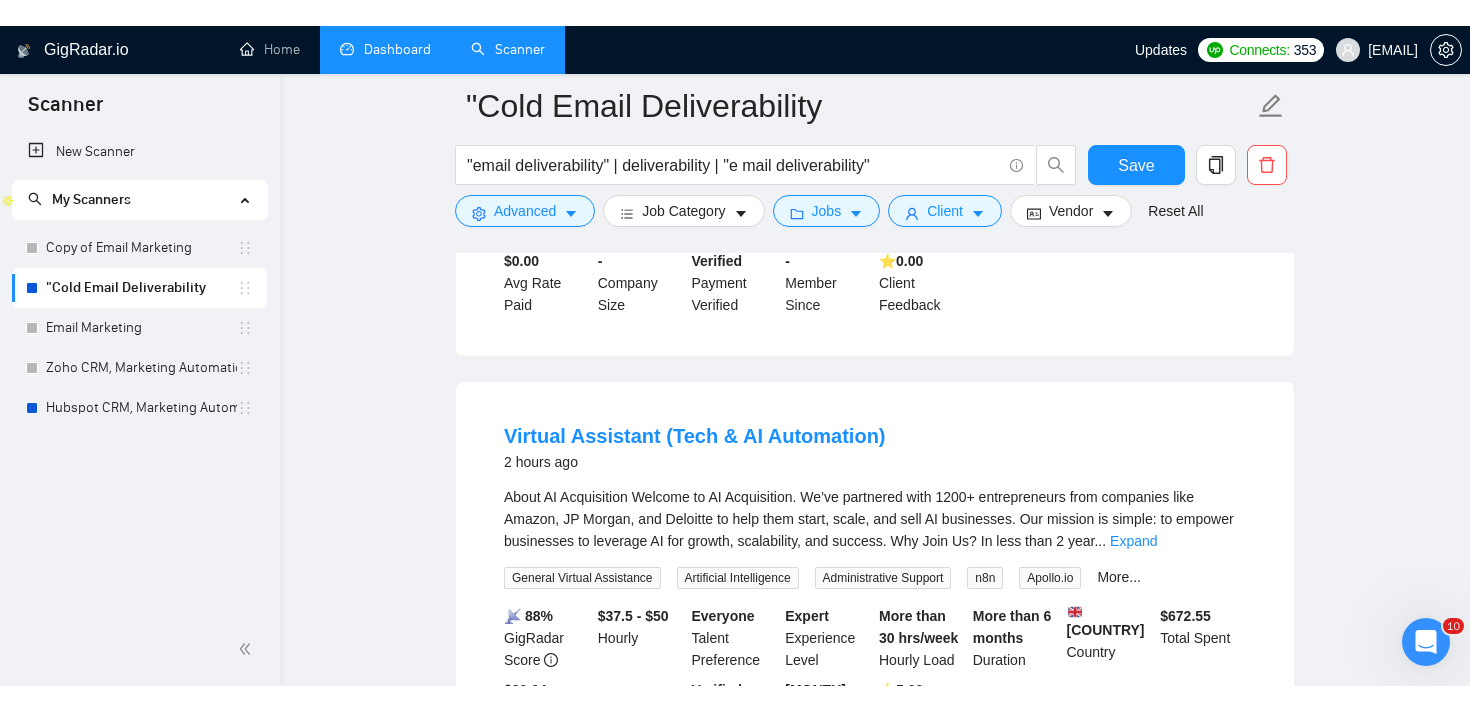 scroll, scrollTop: 496, scrollLeft: 0, axis: vertical 